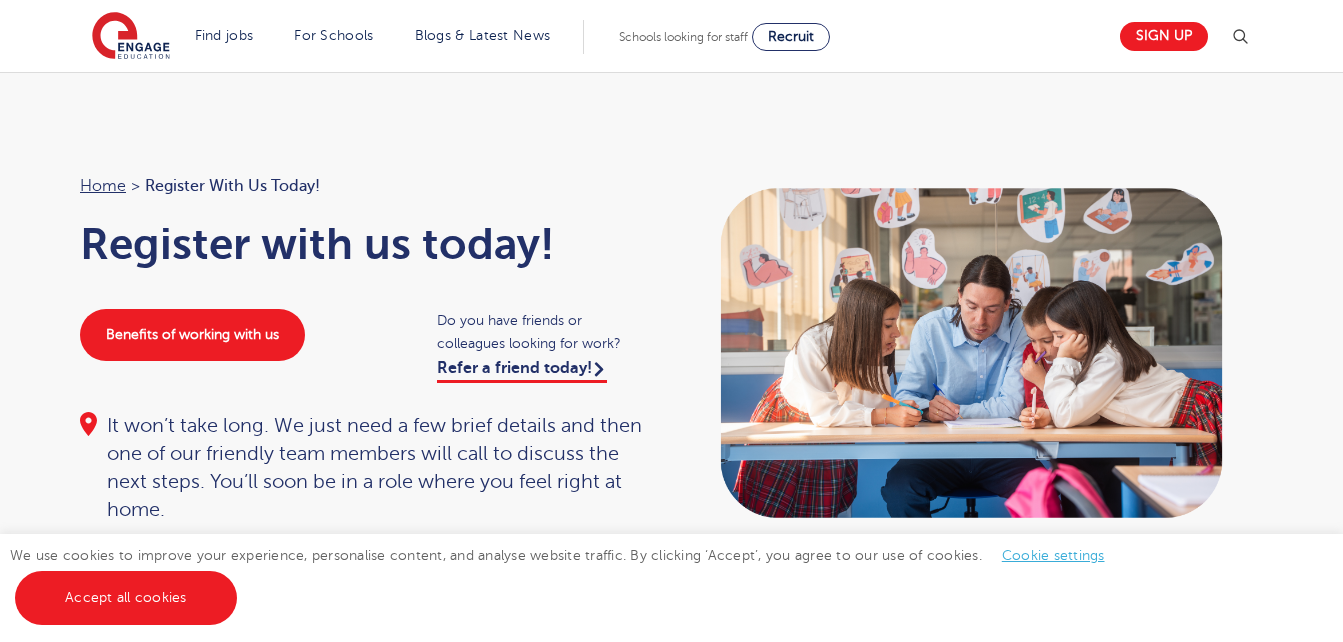 scroll, scrollTop: 0, scrollLeft: 0, axis: both 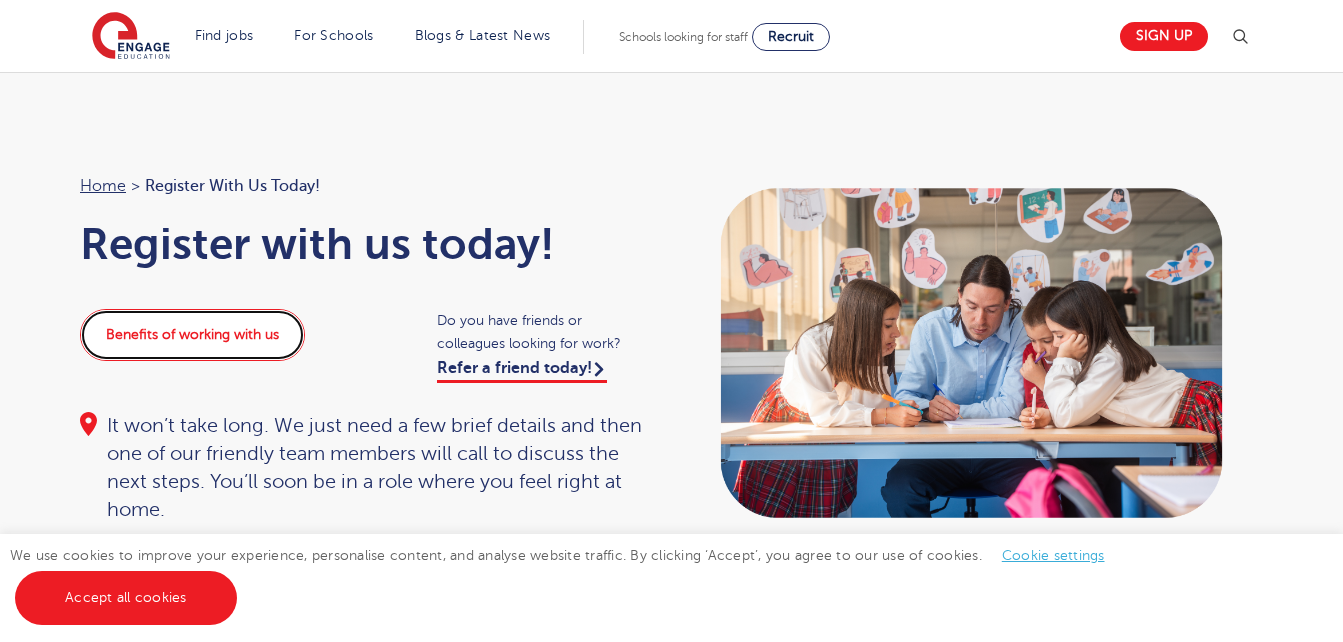 click on "Benefits of working with us" at bounding box center [192, 335] 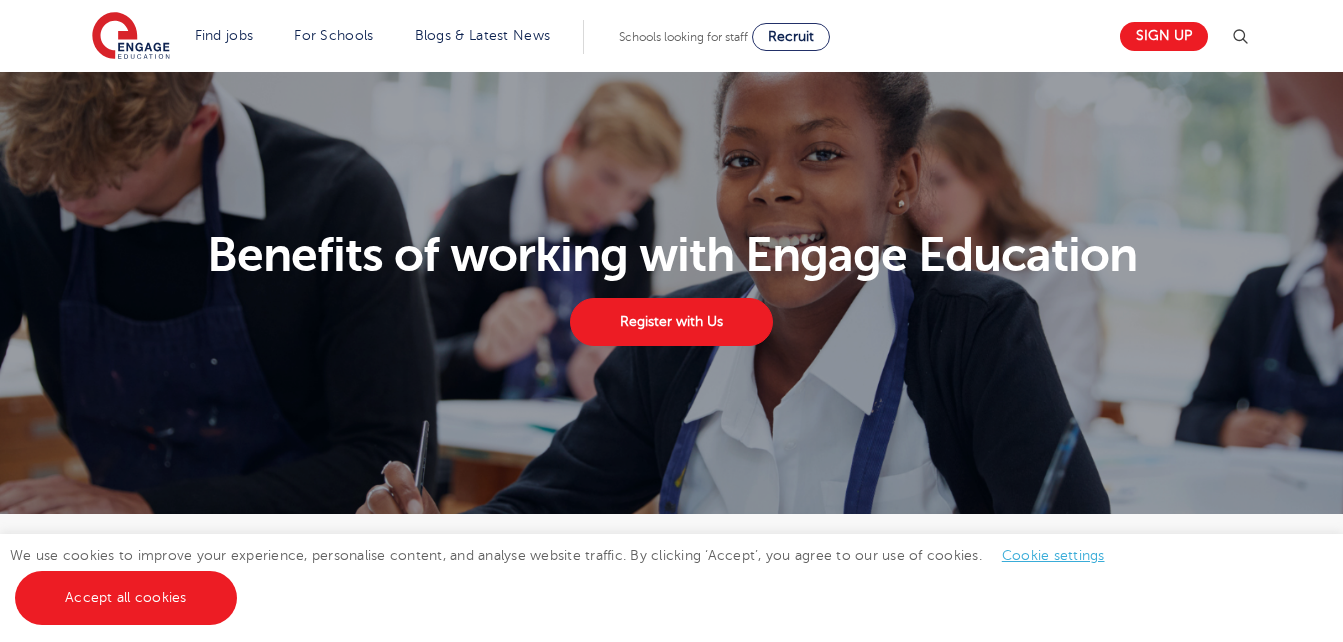 scroll, scrollTop: 0, scrollLeft: 0, axis: both 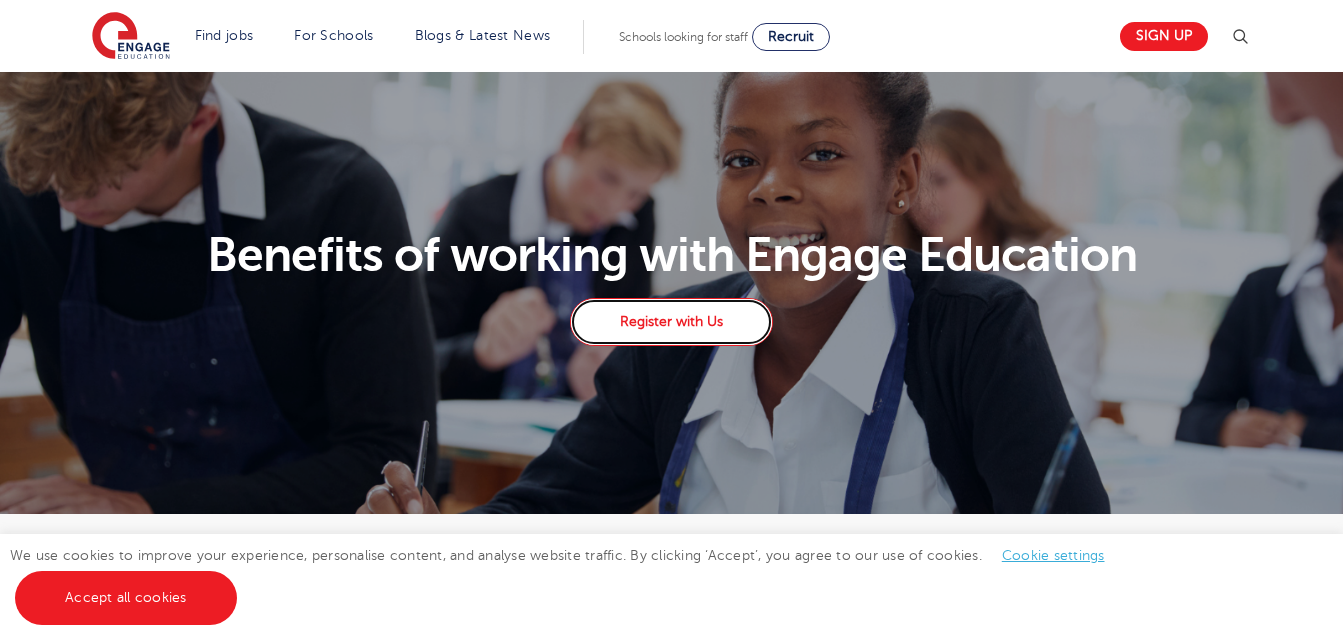 click on "Register with Us" at bounding box center [671, 322] 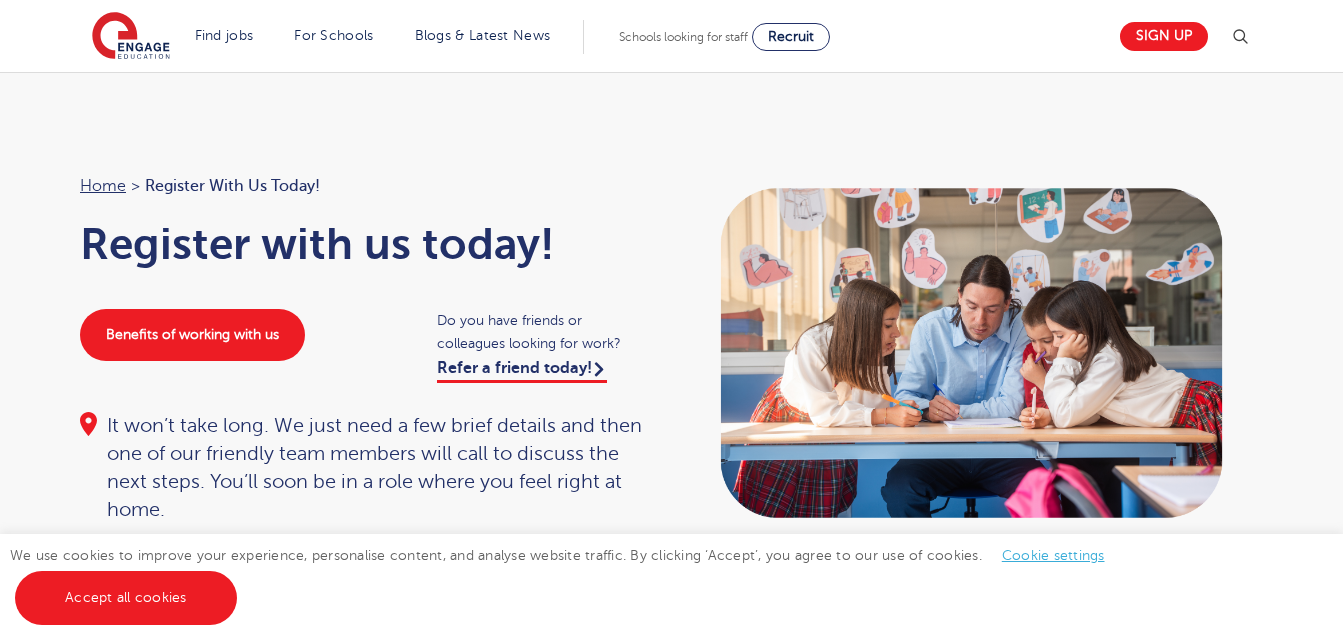 scroll, scrollTop: 0, scrollLeft: 0, axis: both 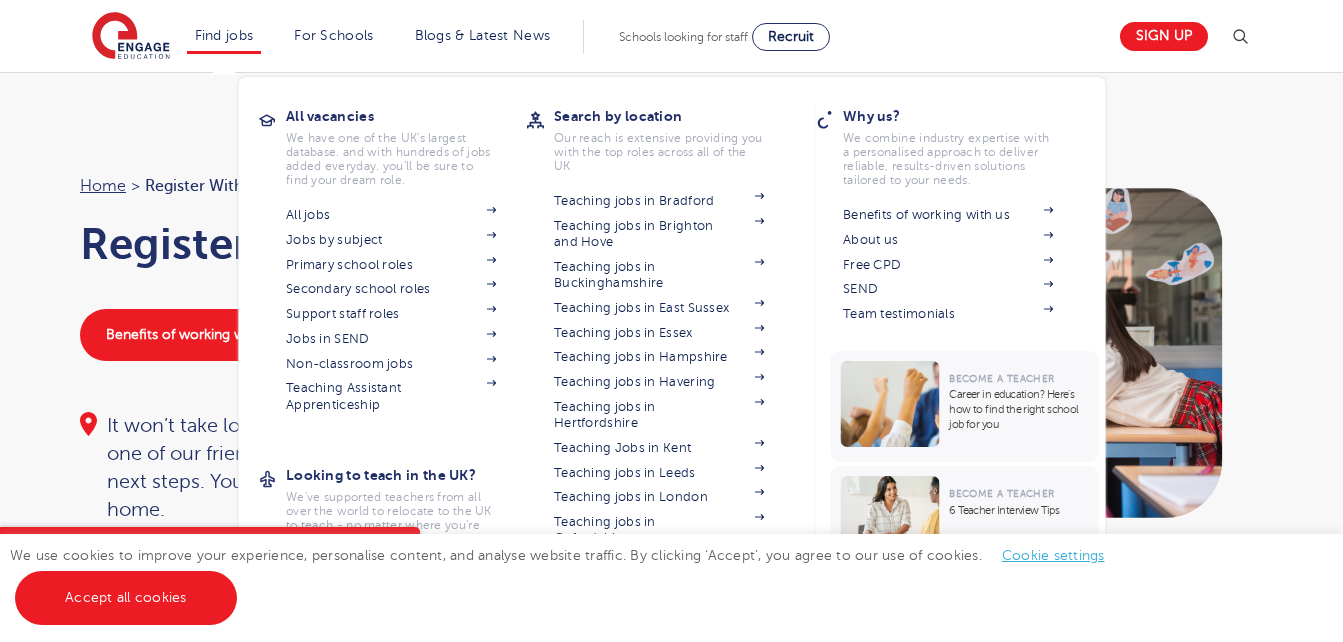click on "Find jobs All vacancies We have one of the UK's largest database. and with hundreds of jobs added everyday. you'll be sure to find your dream role.
All jobs
Jobs by subject
Primary school roles
Secondary school roles
Support staff roles
Jobs in SEND
Non-classroom jobs
Teaching Assistant Apprenticeship
Looking to teach in the UK? We've supported teachers from all over the world to relocate to the UK to teach - no matter where you're based, we'd be delighted to help you on your journey too.
Where are you relocating from?
iday for teachers
Search by location Our reach is extensive providing you with the top roles across all of the UK
Teaching jobs in Bradford
Teaching jobs in Brighton and Hove
Teaching jobs in Buckinghamshire
Teaching jobs in East Sussex
Teaching jobs in Essex
Teaching jobs in Hampshire
Teaching jobs in Havering
Teaching jobs in Hertfordshire
Teaching Jobs in Kent" at bounding box center [224, 37] 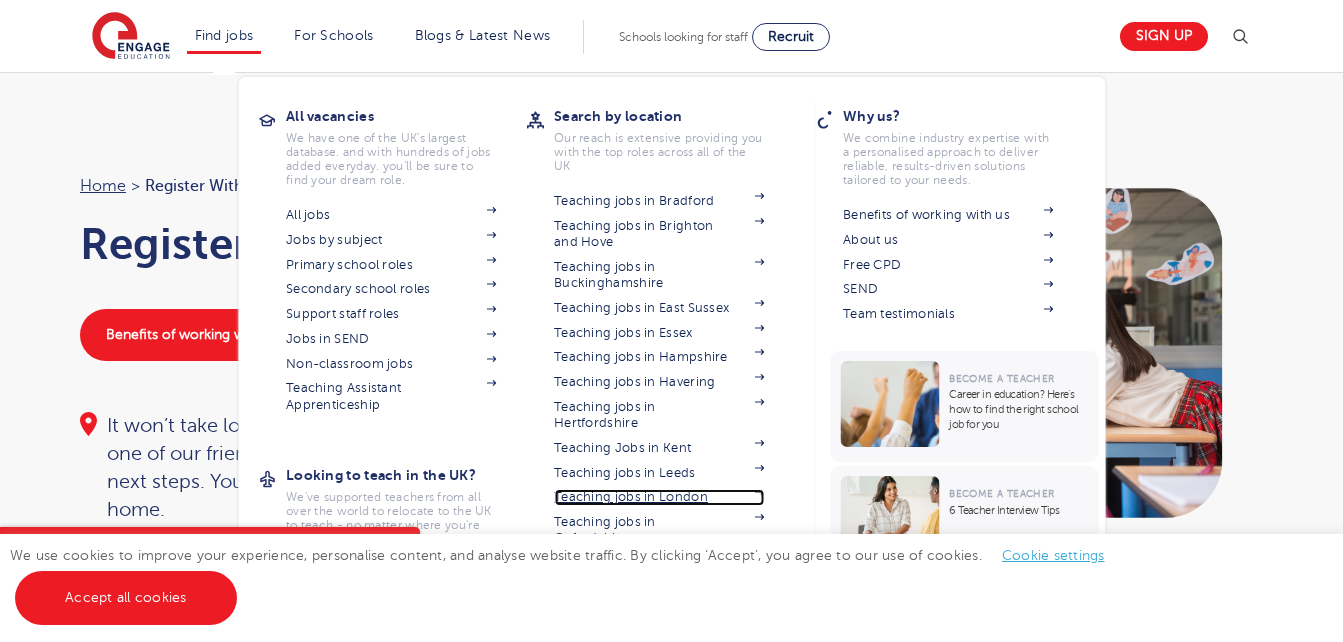 click on "Teaching jobs in London" at bounding box center [659, 497] 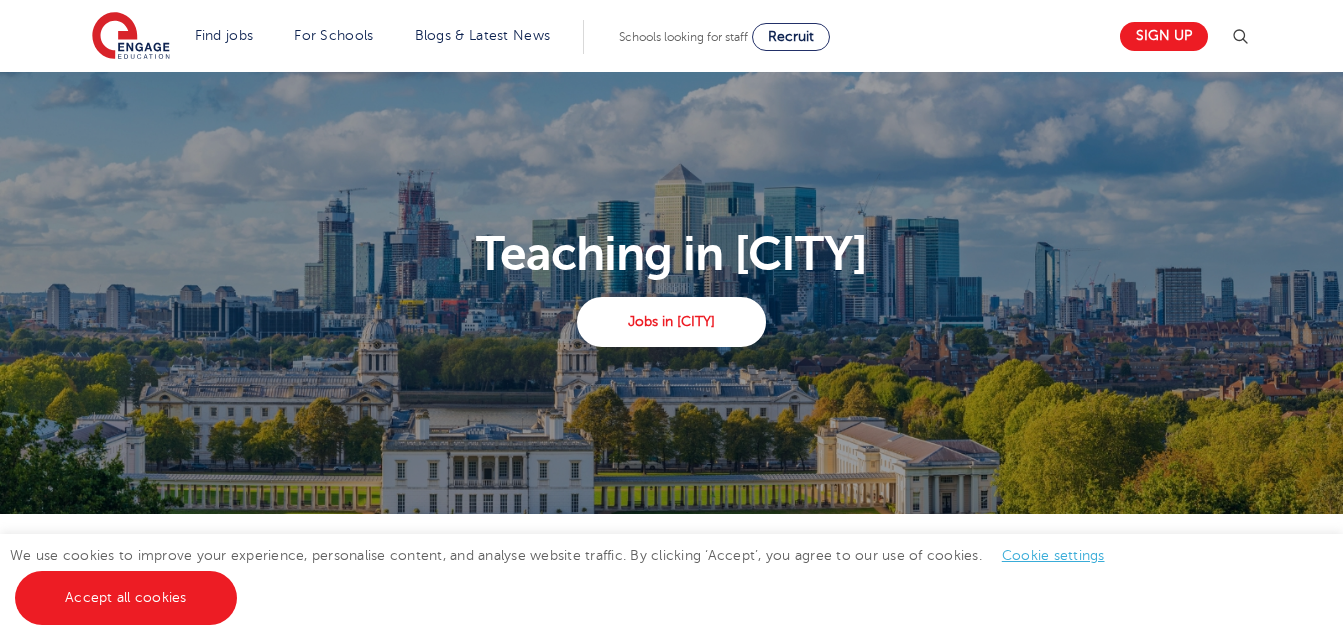 scroll, scrollTop: 0, scrollLeft: 0, axis: both 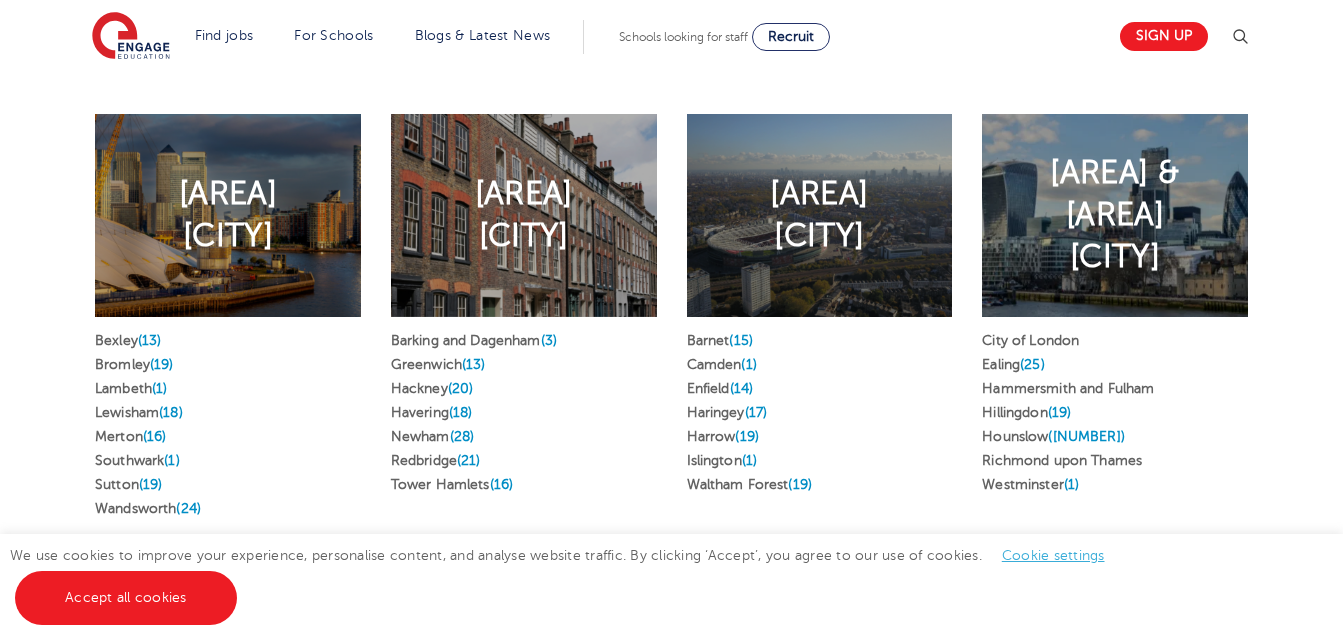 click on "East London" at bounding box center (523, 215) 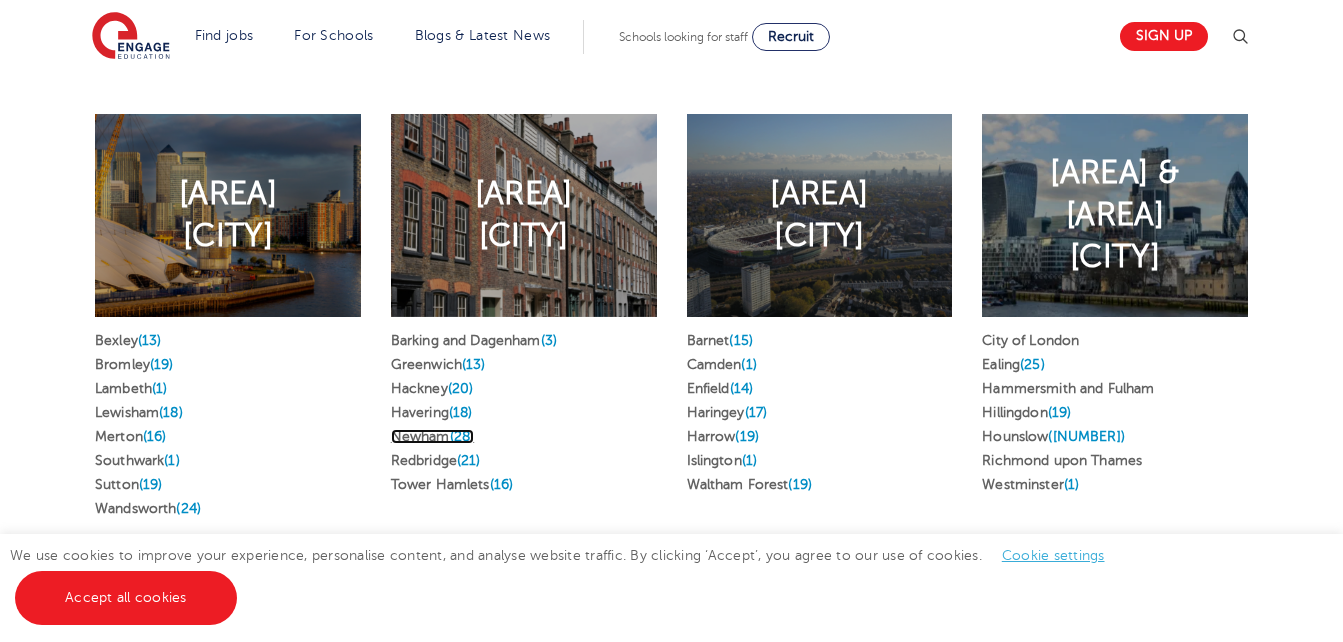 click on "(28)" at bounding box center (462, 436) 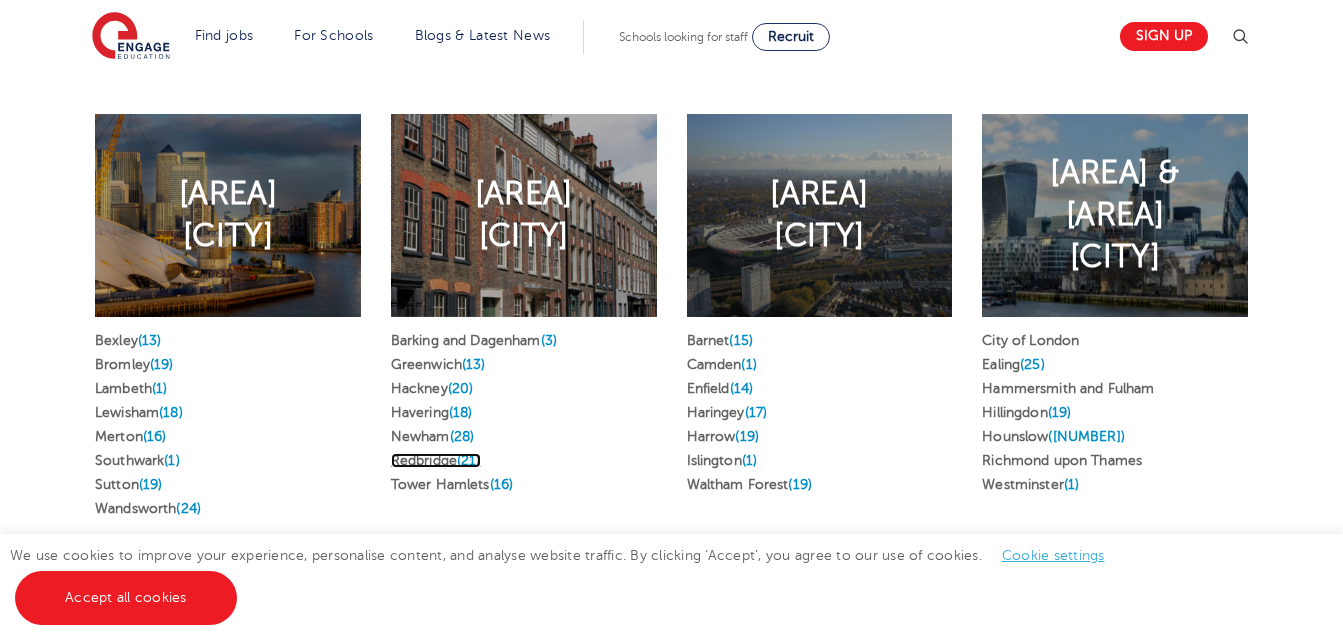 click on "Redbridge                                                   (21)" at bounding box center (436, 460) 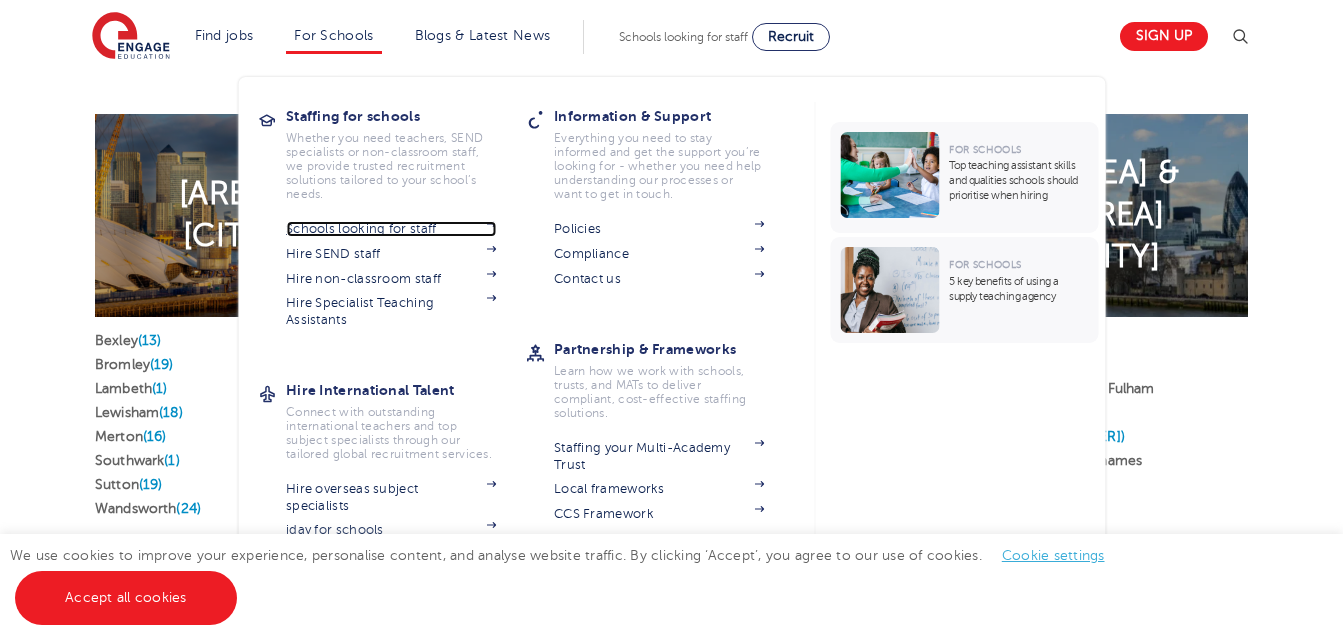 click on "Schools looking for staff" at bounding box center (391, 229) 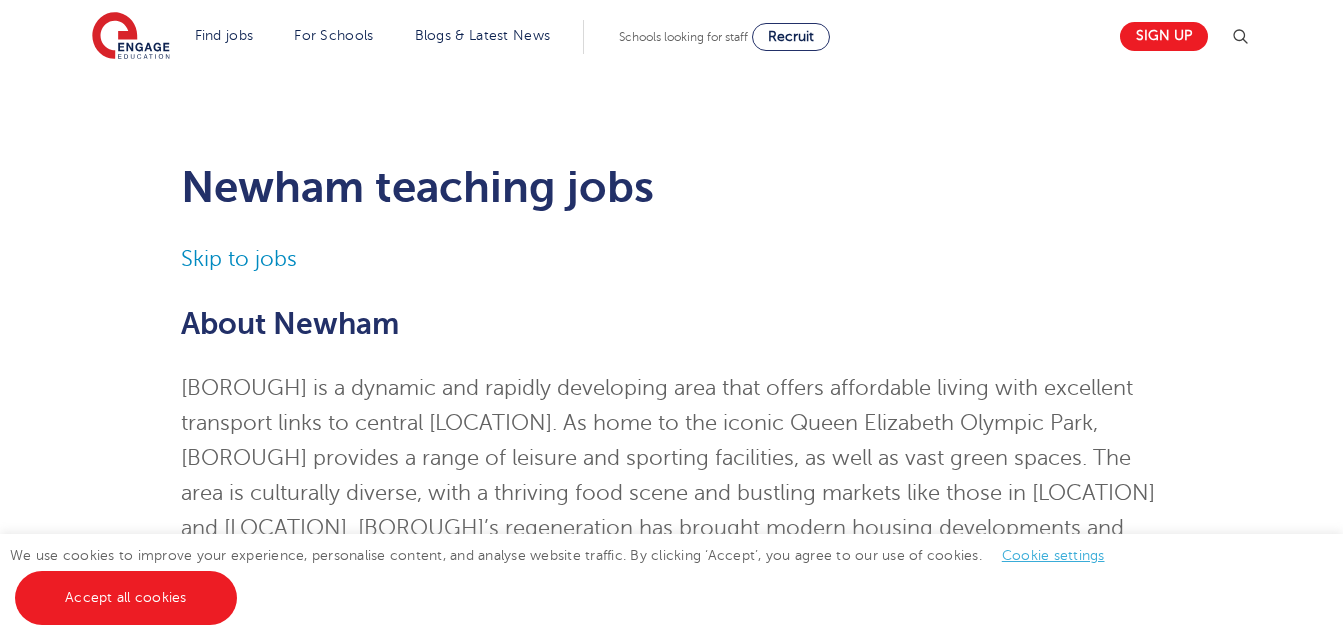 scroll, scrollTop: 0, scrollLeft: 0, axis: both 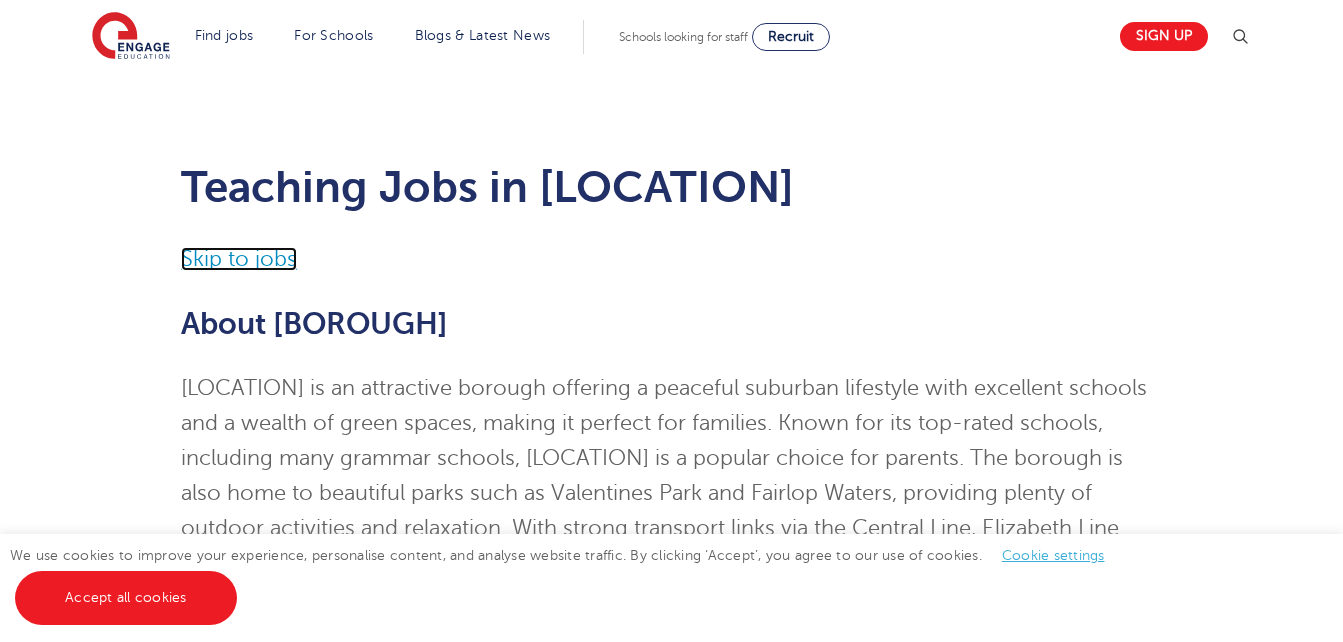 click on "Skip to jobs" at bounding box center [239, 259] 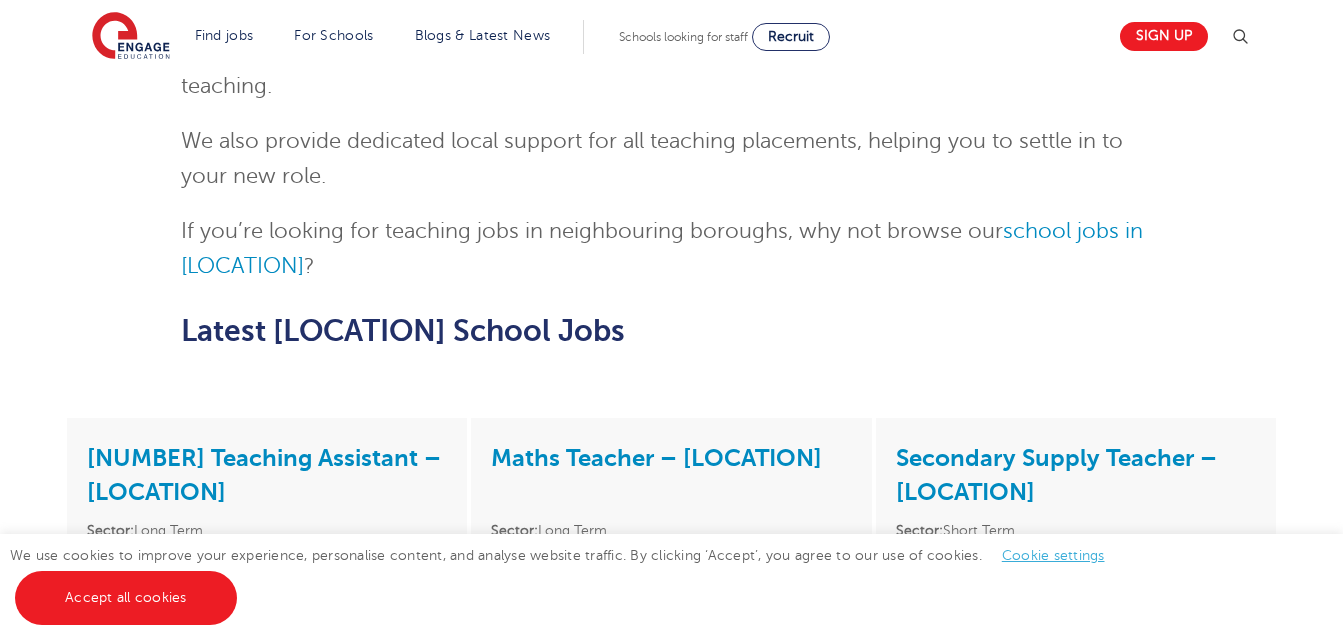 scroll, scrollTop: 2408, scrollLeft: 0, axis: vertical 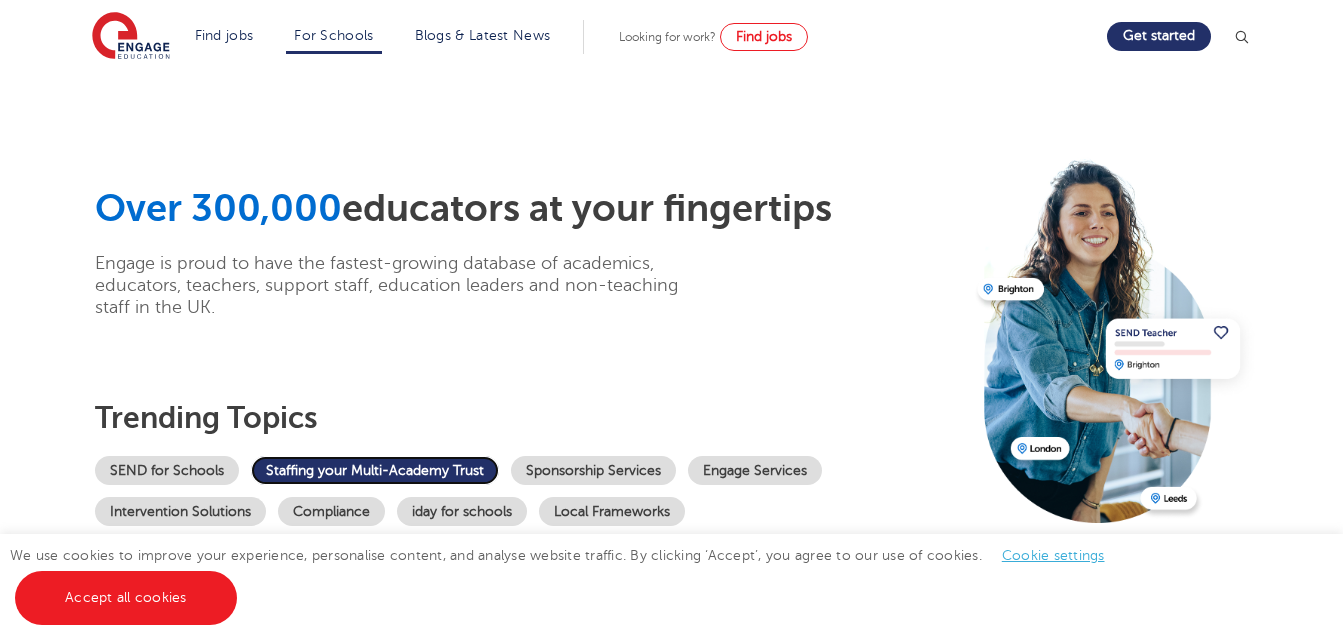 click on "Staffing your Multi-Academy Trust" at bounding box center [375, 470] 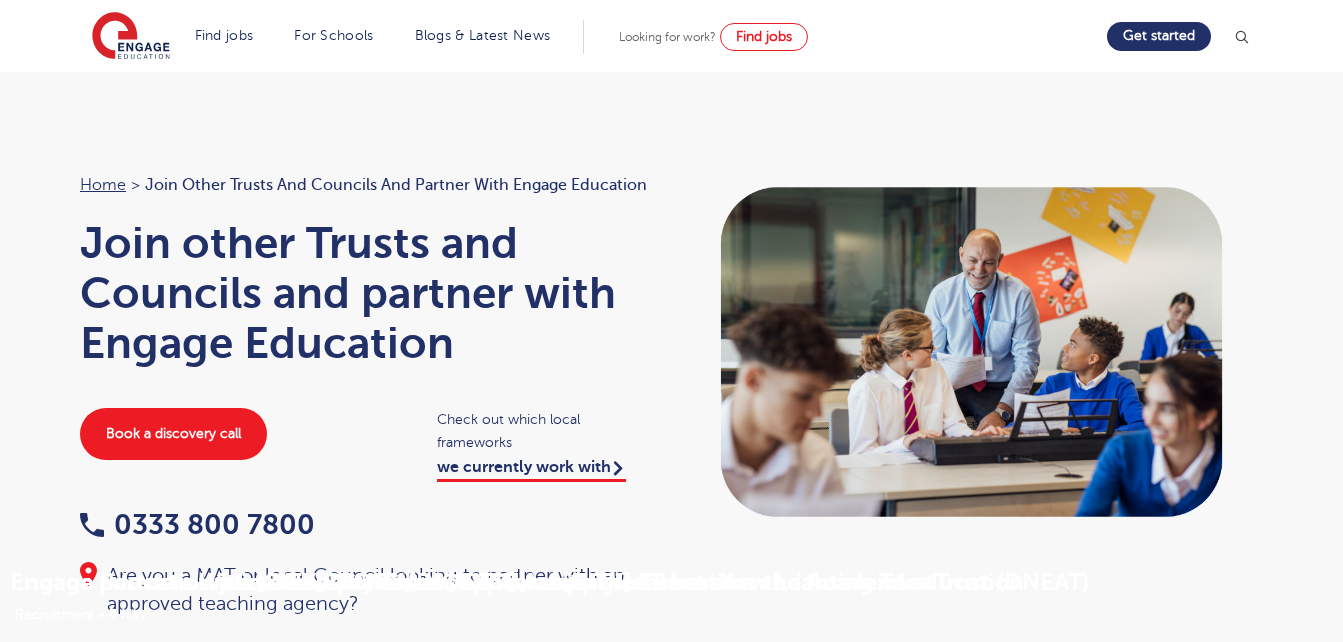 scroll, scrollTop: 0, scrollLeft: 0, axis: both 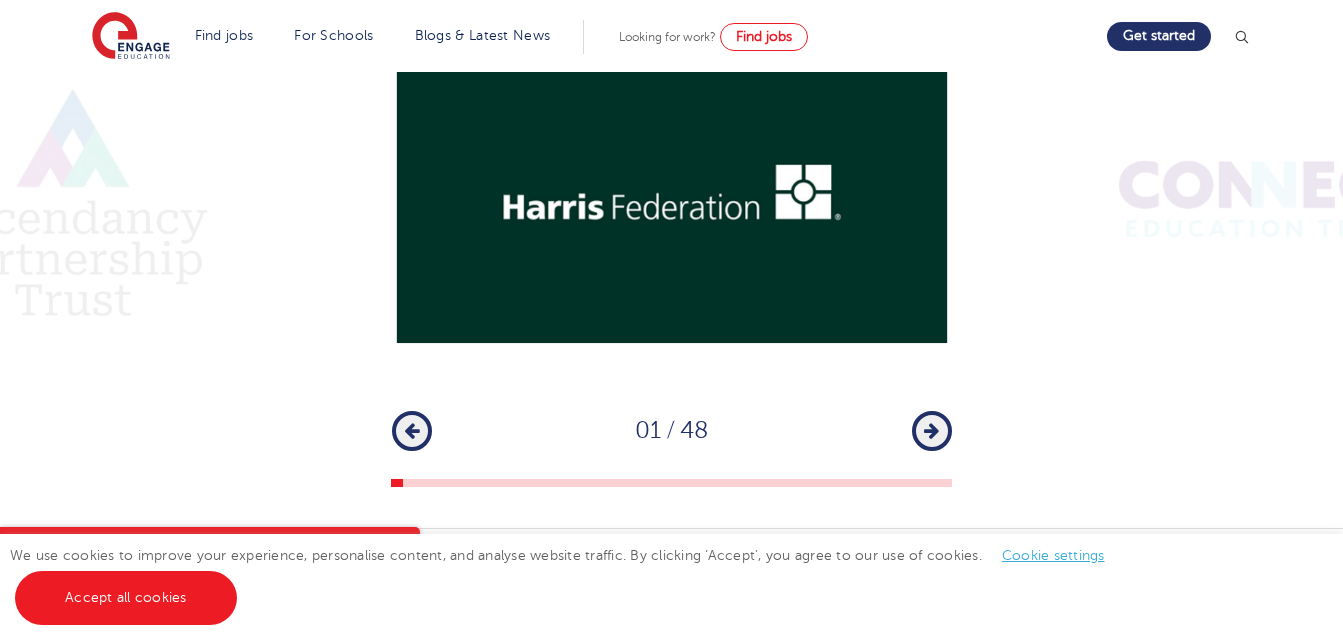 click on "Next" at bounding box center [932, 431] 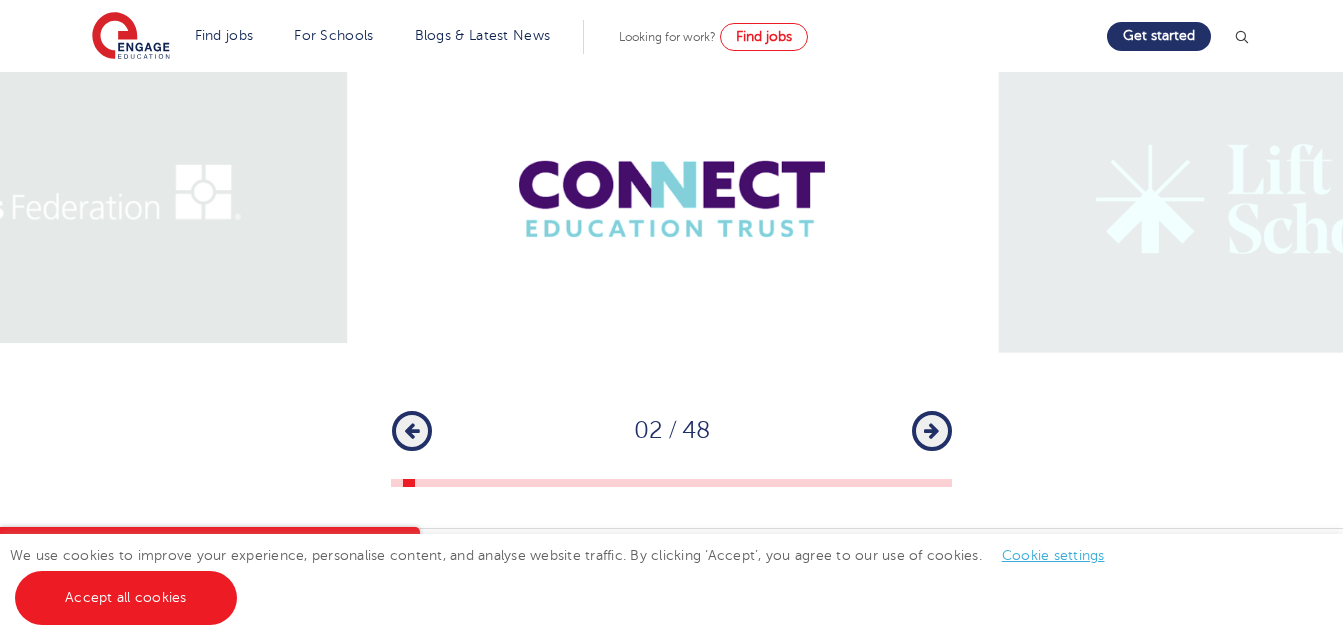 click on "Next" at bounding box center [932, 431] 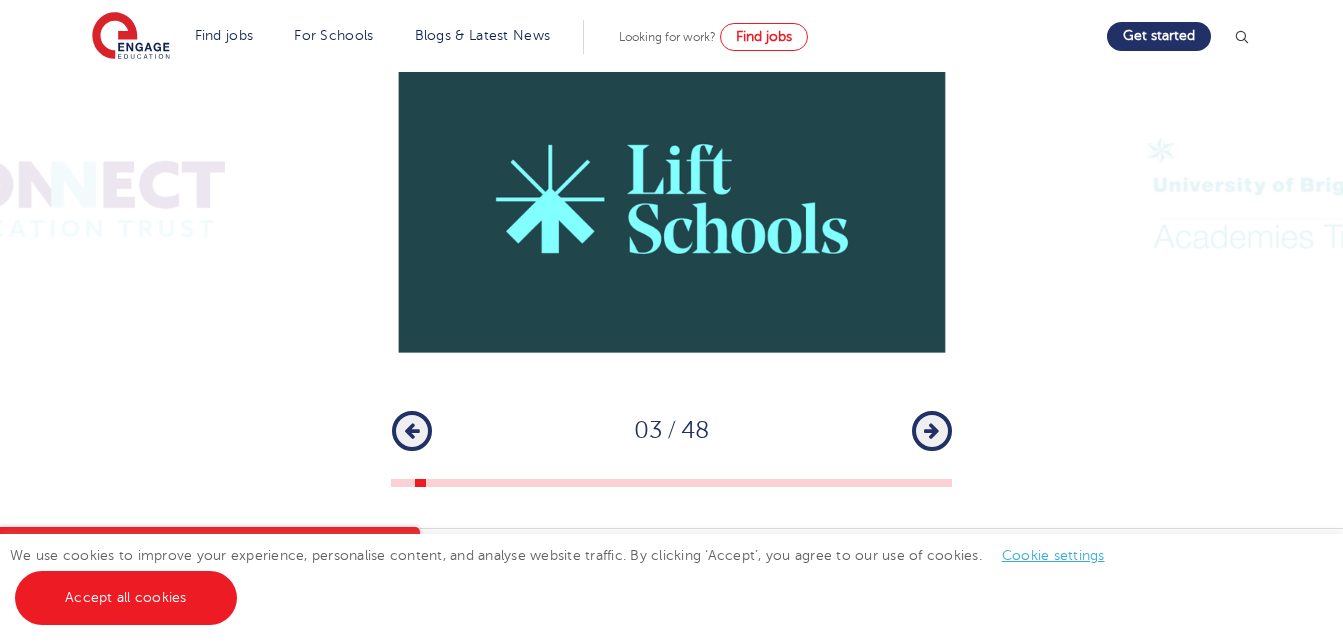 click on "Next" at bounding box center (932, 431) 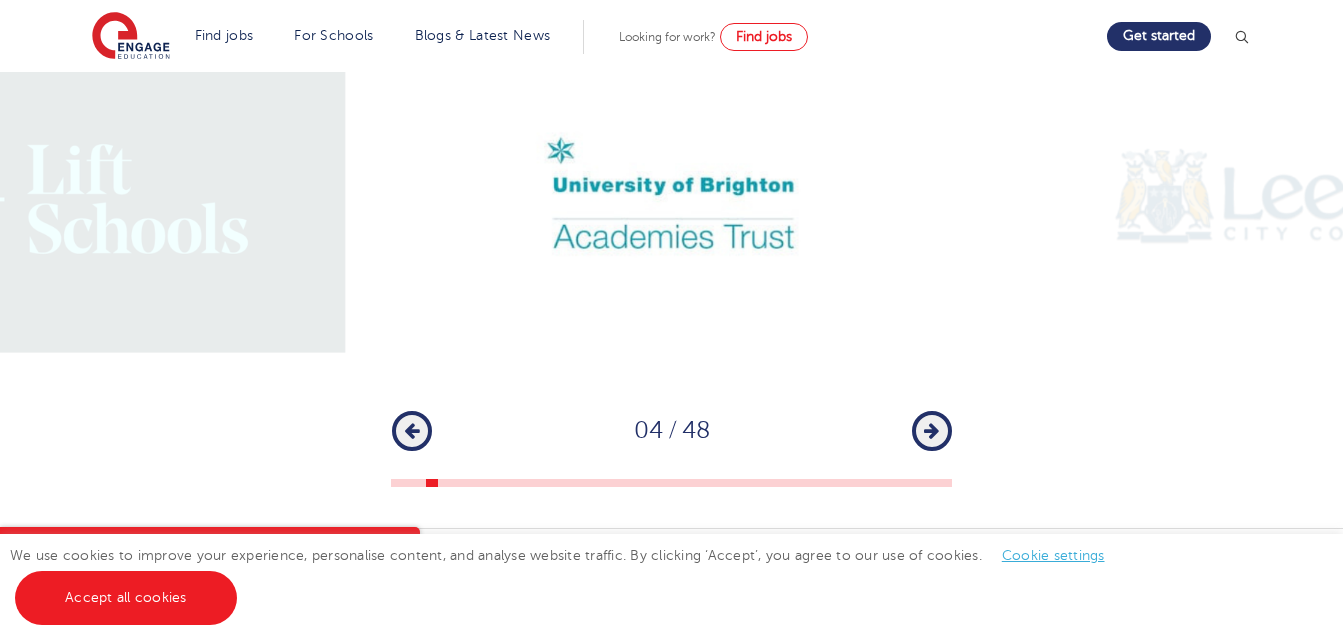 click on "Next" at bounding box center (932, 431) 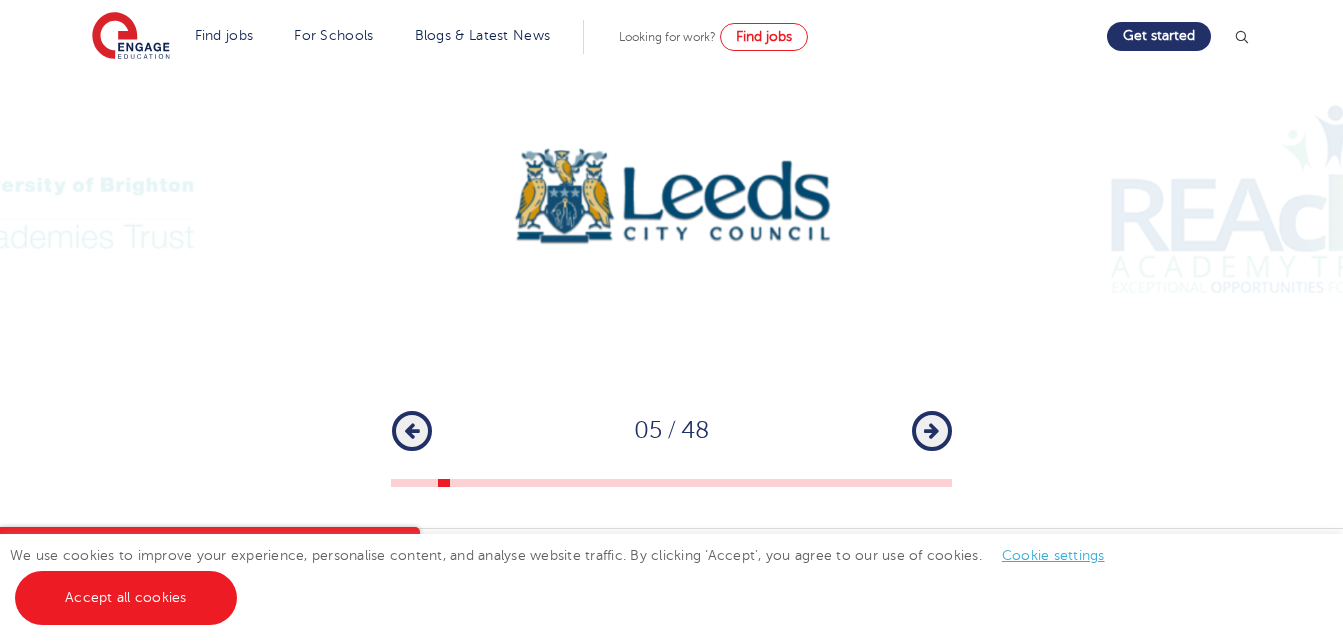 click on "Next" at bounding box center [932, 431] 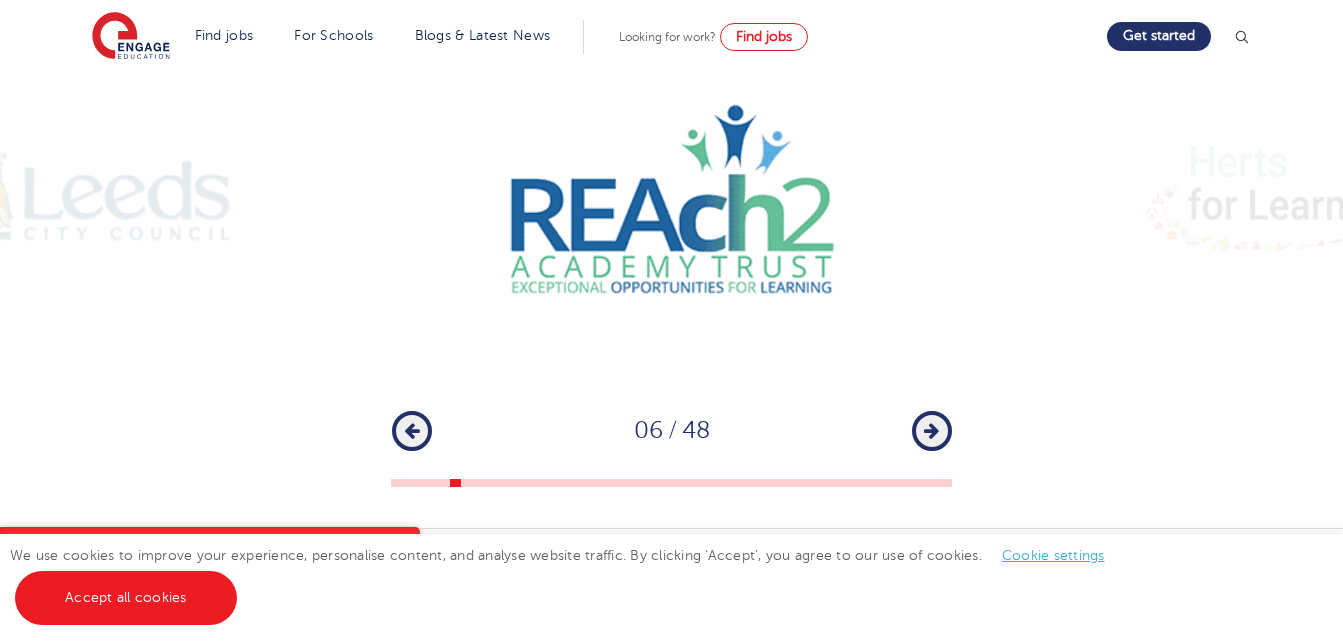 click on "Next" at bounding box center [932, 431] 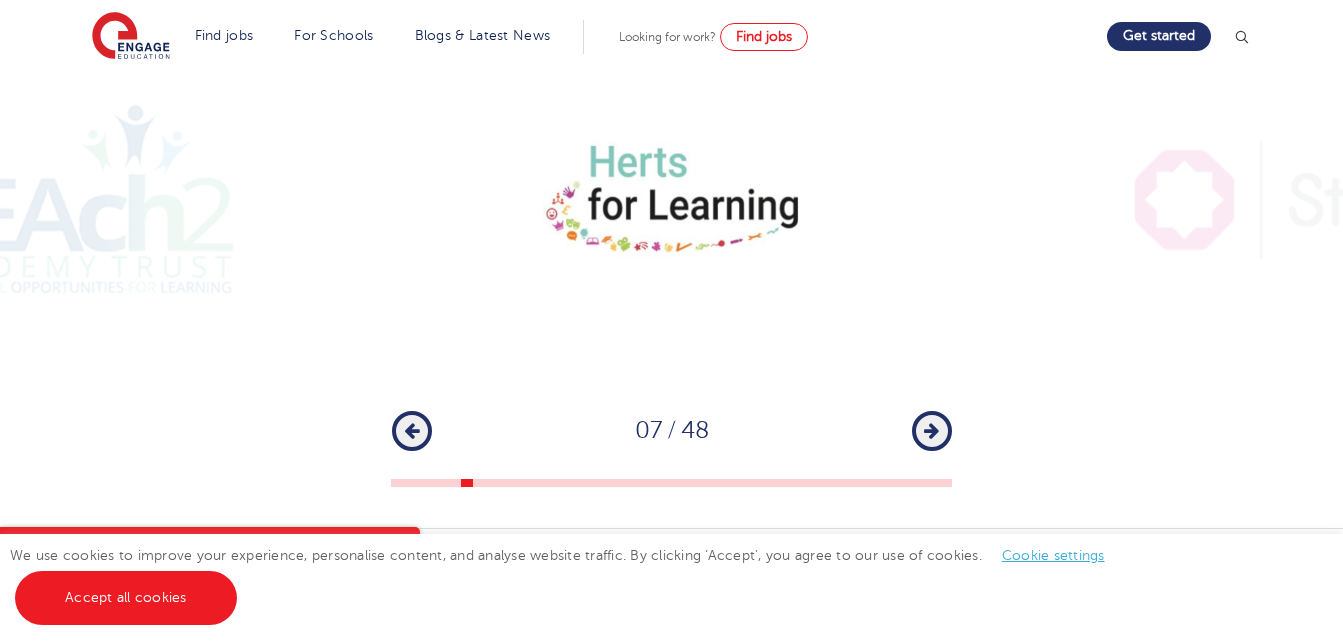 click on "Next" at bounding box center (932, 431) 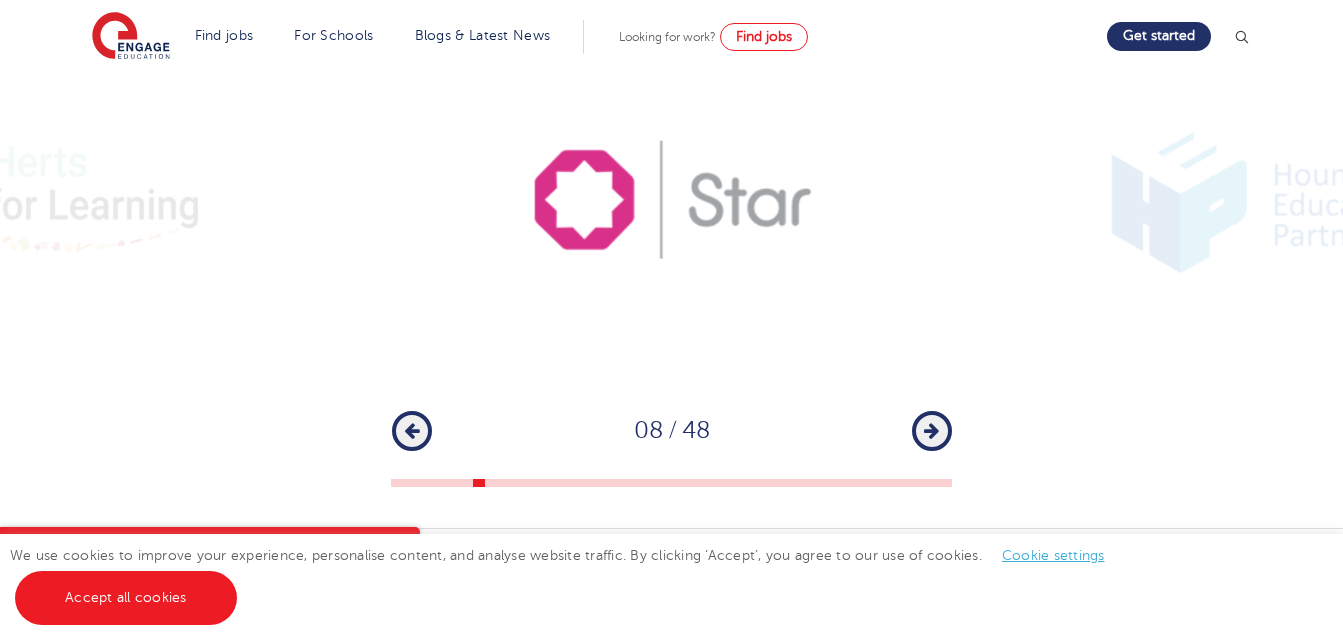 click on "Next" at bounding box center (932, 431) 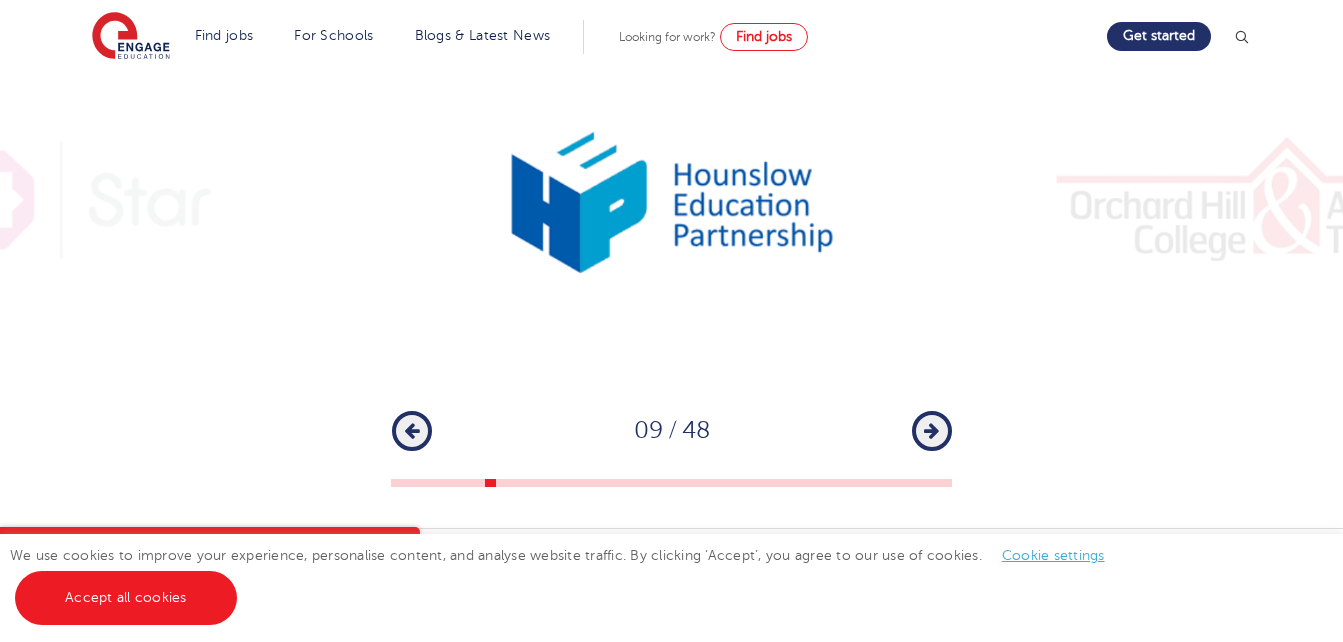 click on "Next" at bounding box center (932, 431) 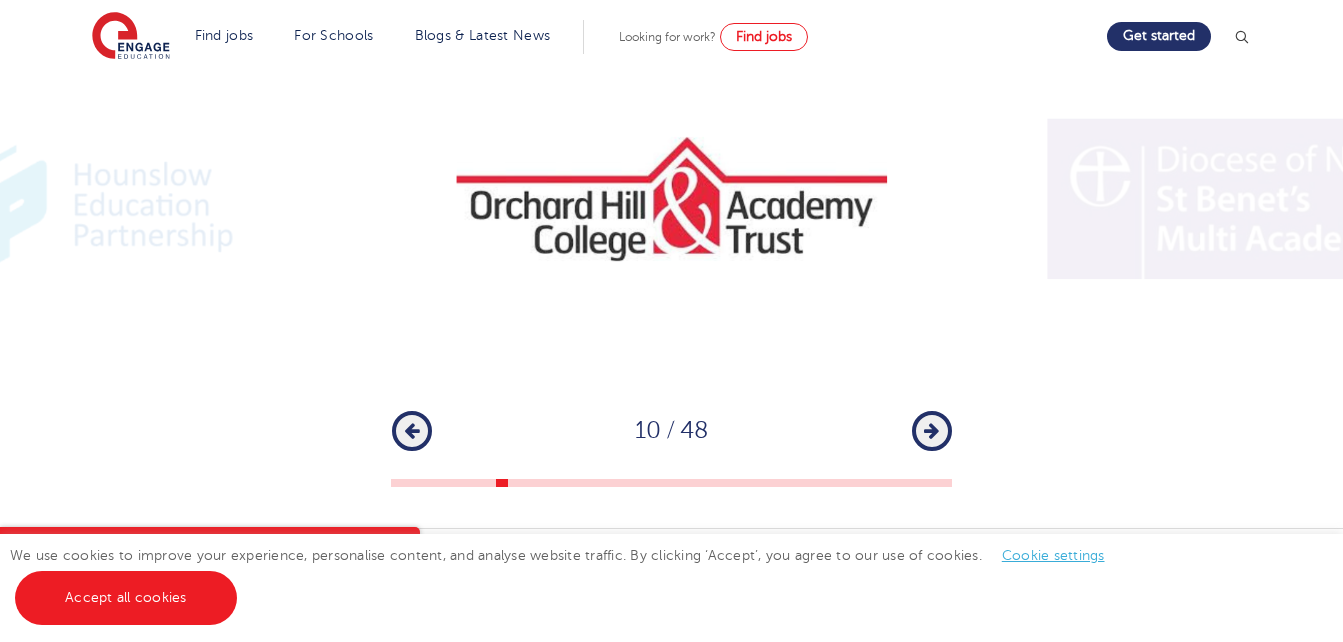 click on "Next" at bounding box center (932, 431) 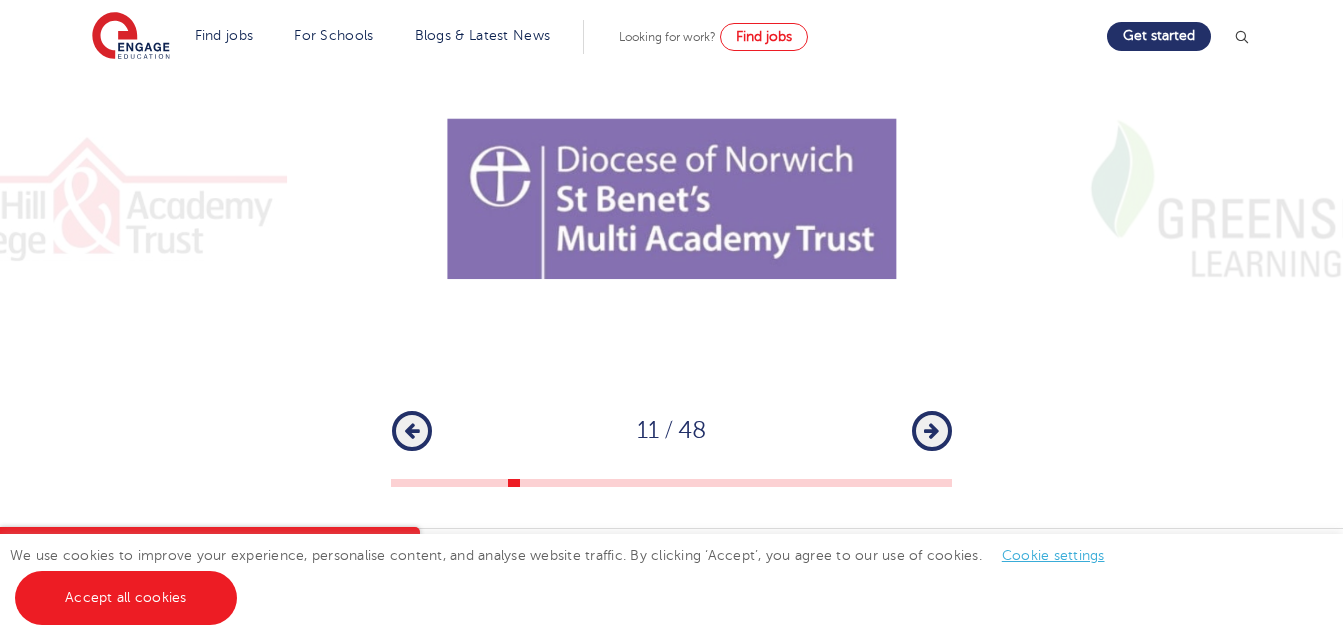 click on "Next" at bounding box center [932, 431] 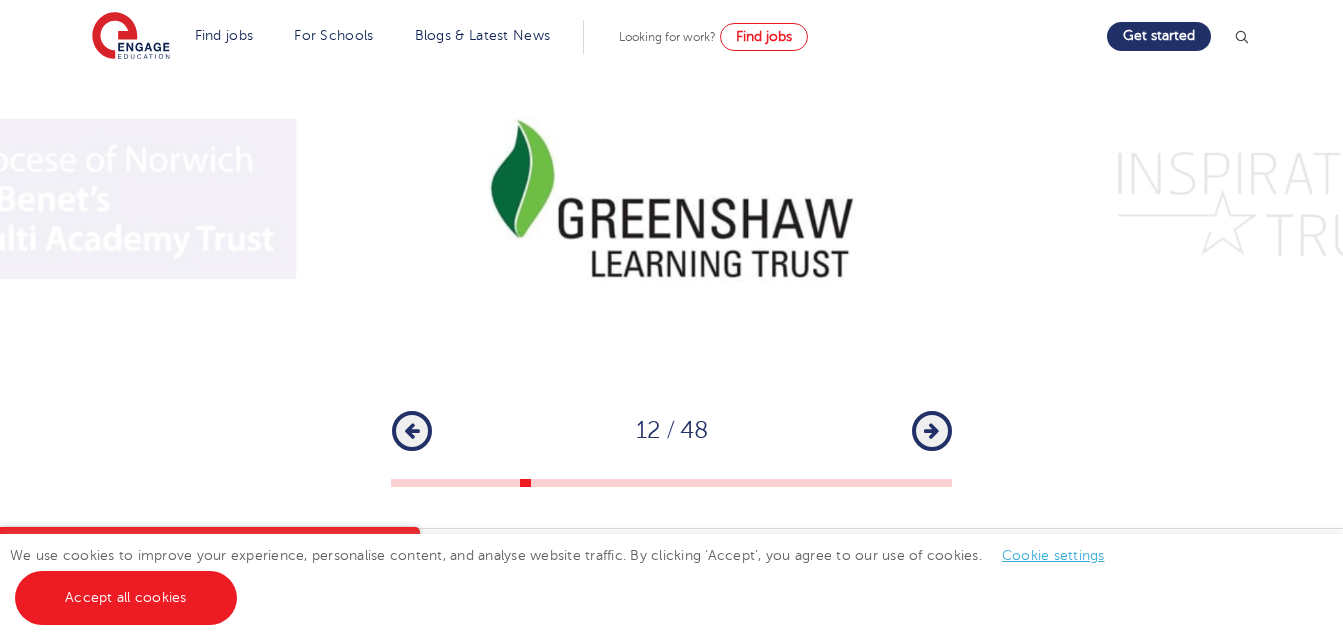 click on "Next" at bounding box center [932, 431] 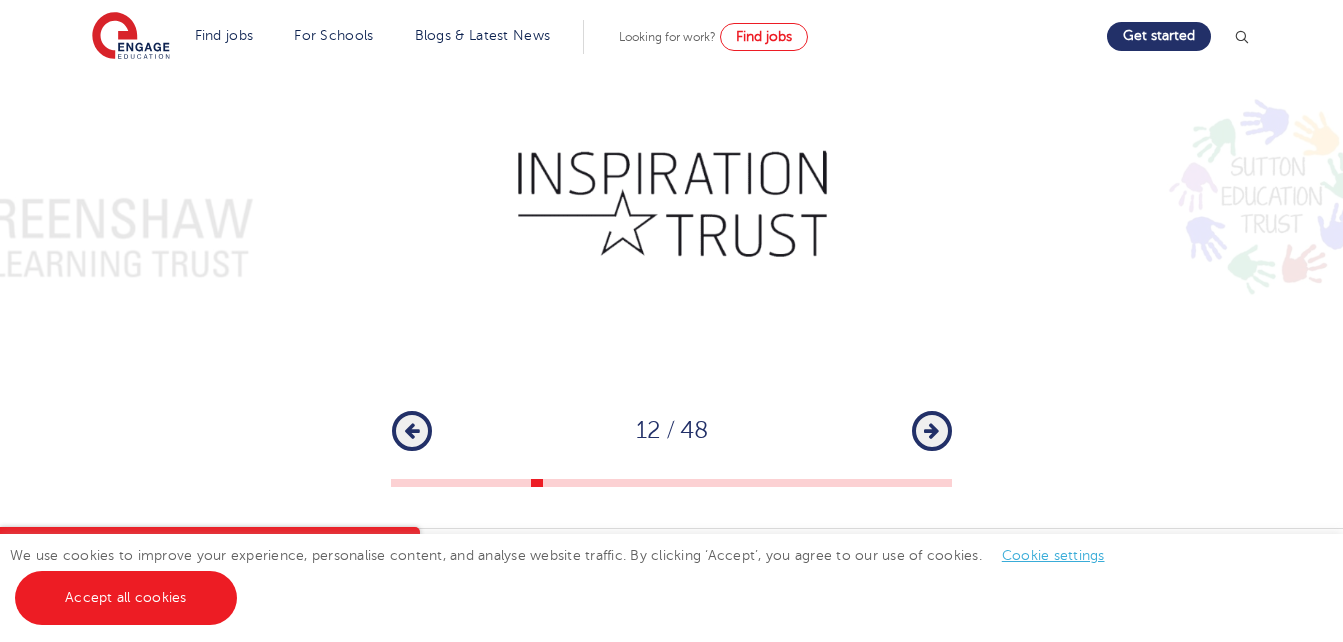 click on "Next" at bounding box center (932, 431) 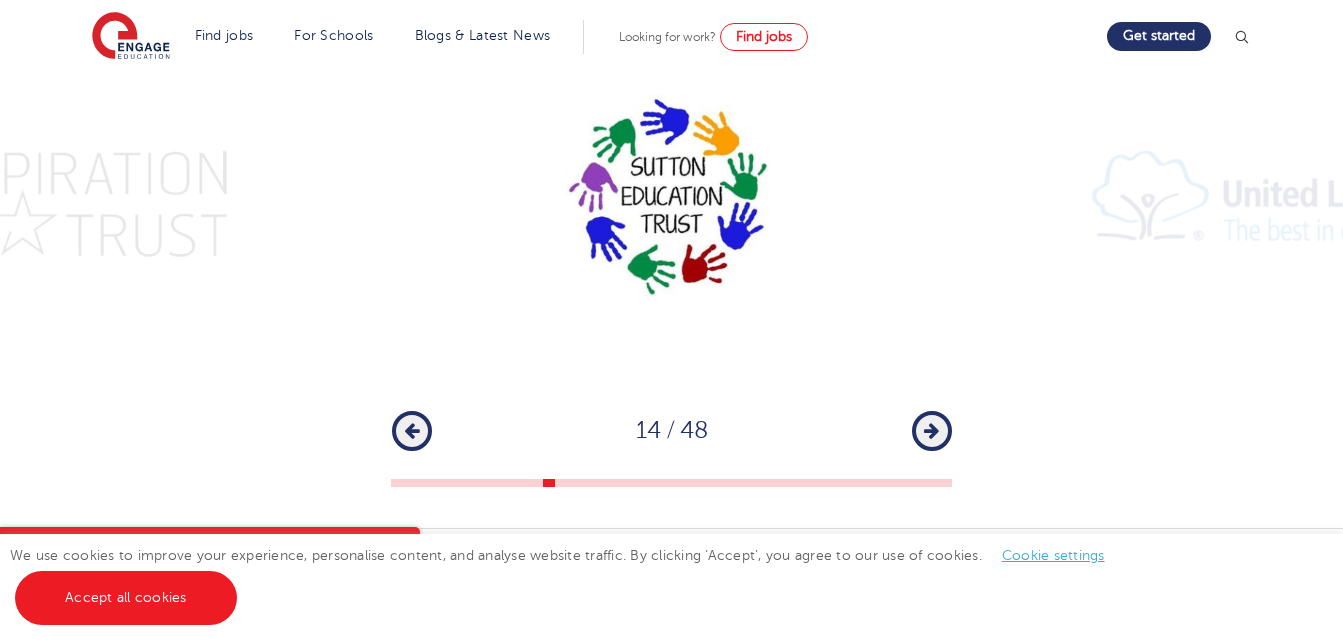 click on "Next" at bounding box center [932, 431] 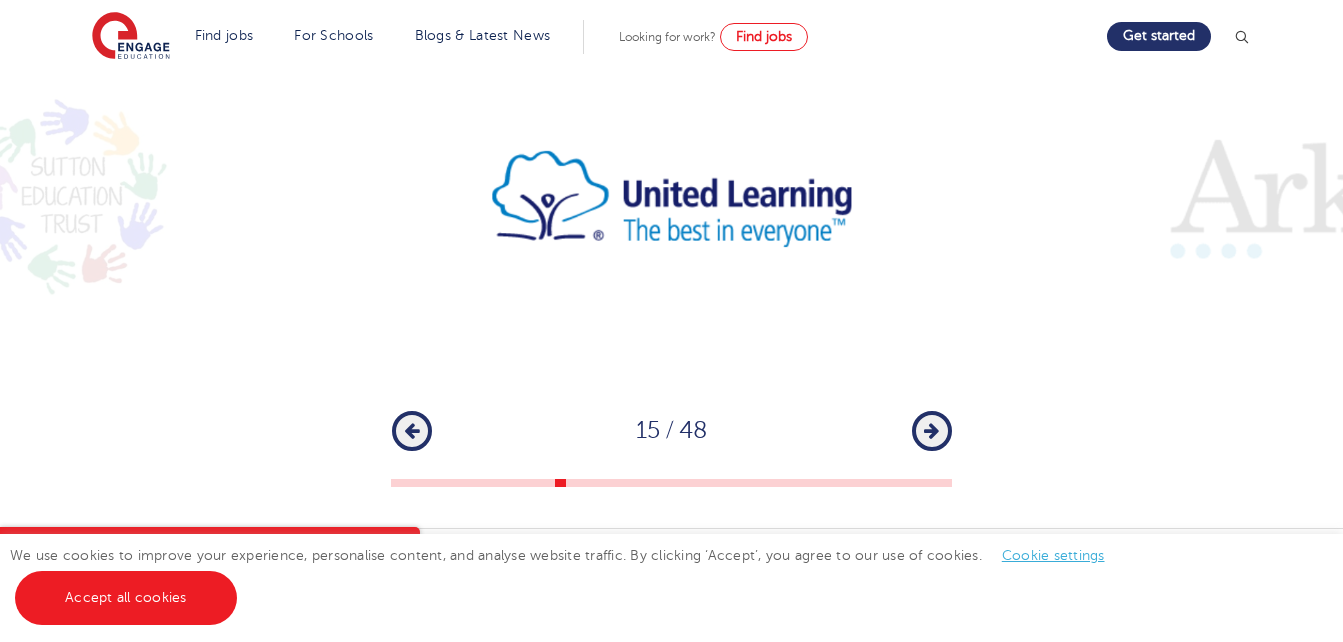 click on "Next" at bounding box center [932, 431] 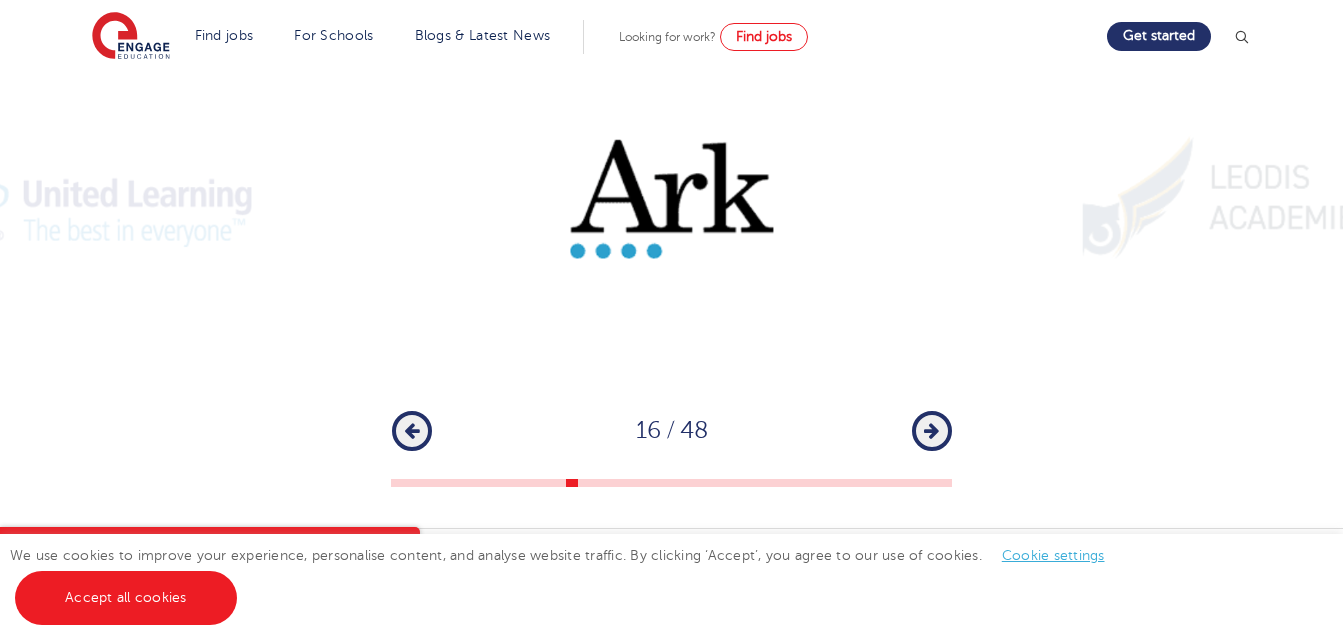 click on "Next" at bounding box center [932, 431] 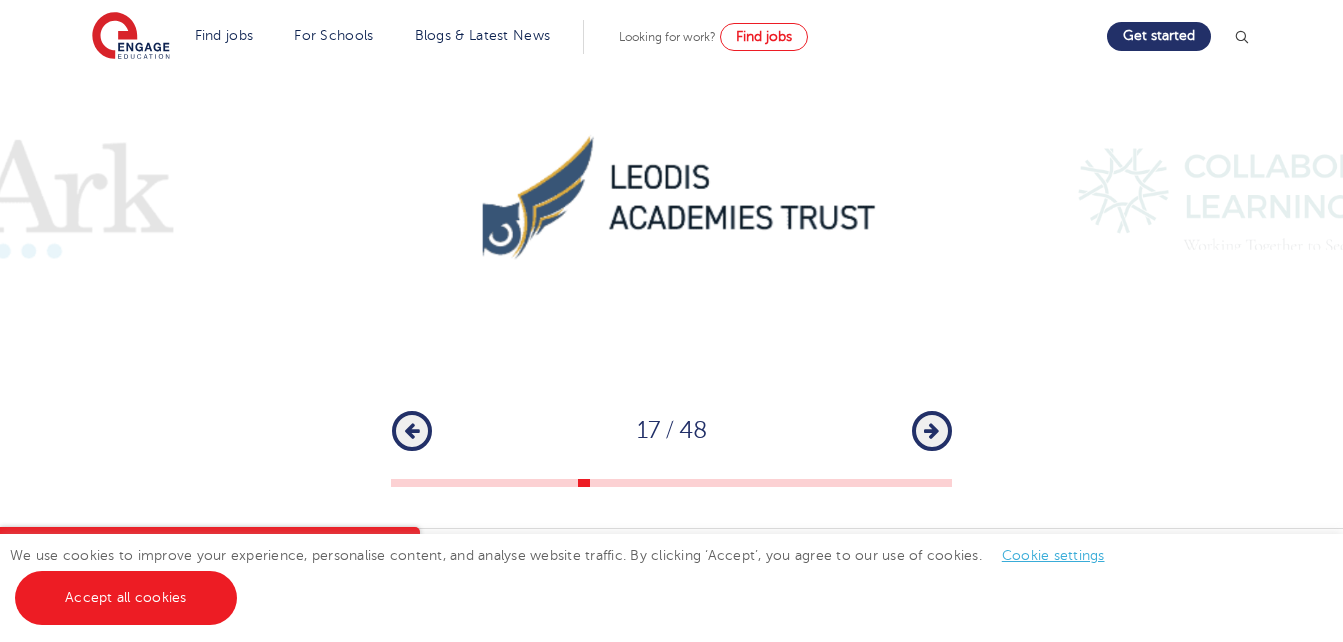 click on "Next" at bounding box center (932, 431) 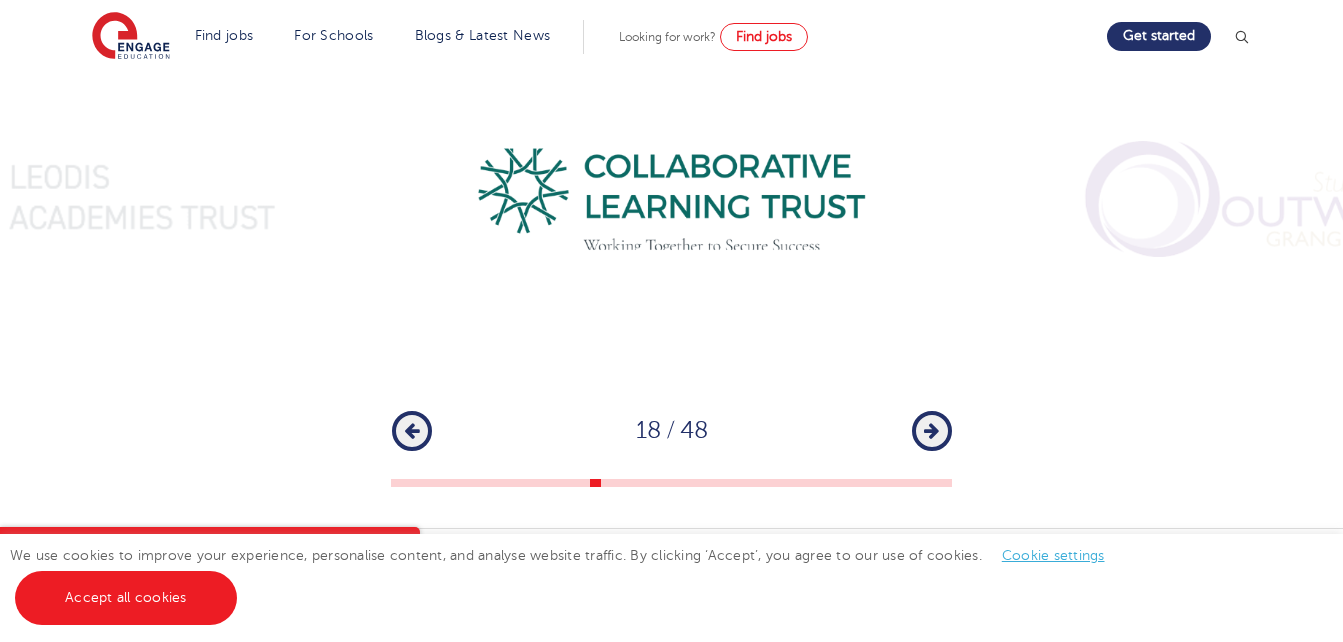 click on "Next" at bounding box center [932, 431] 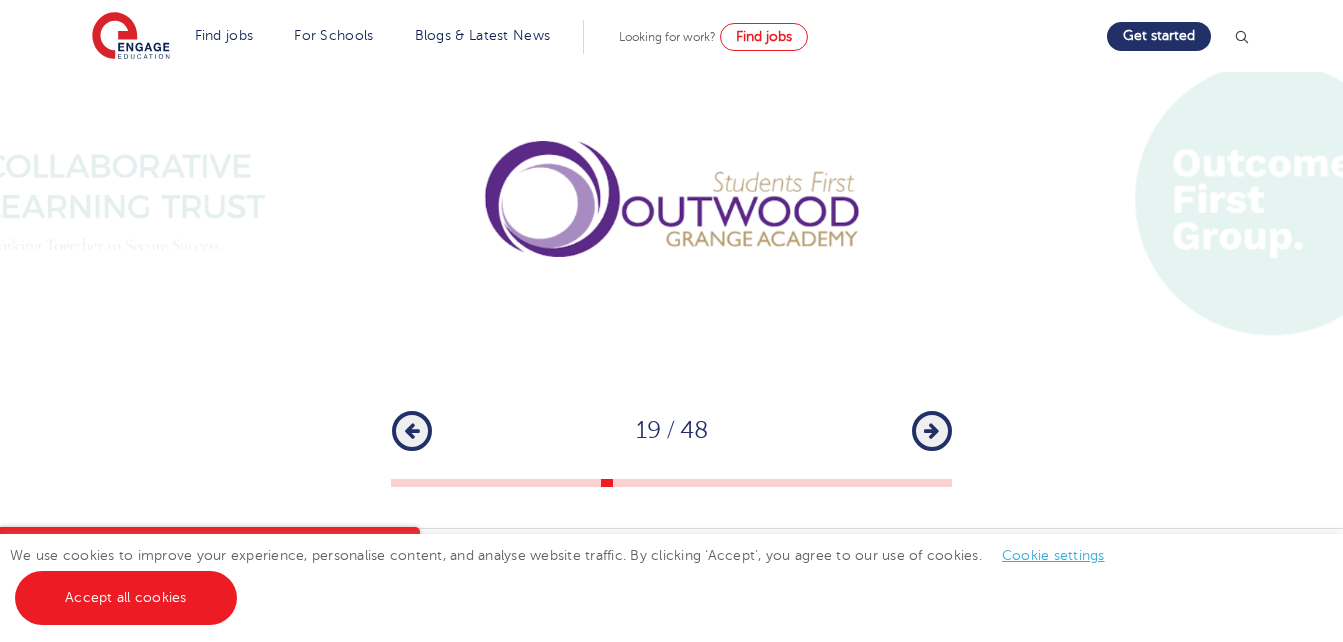 click on "Next" at bounding box center (932, 431) 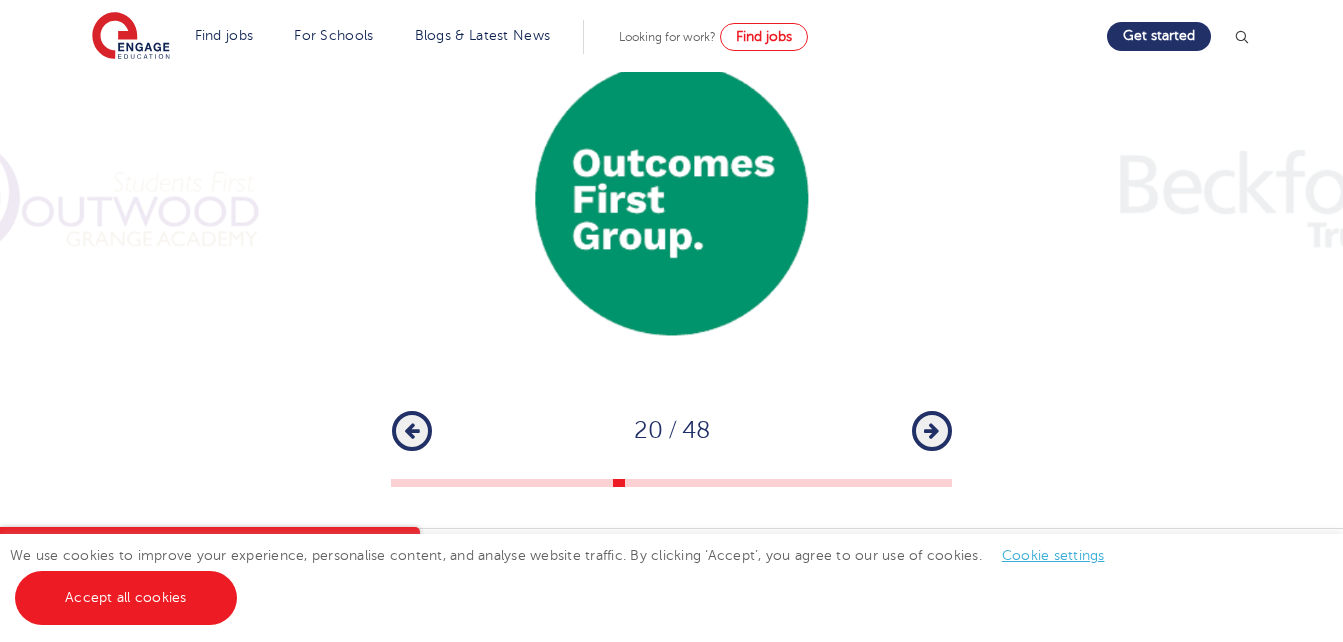 click on "Next" at bounding box center (932, 431) 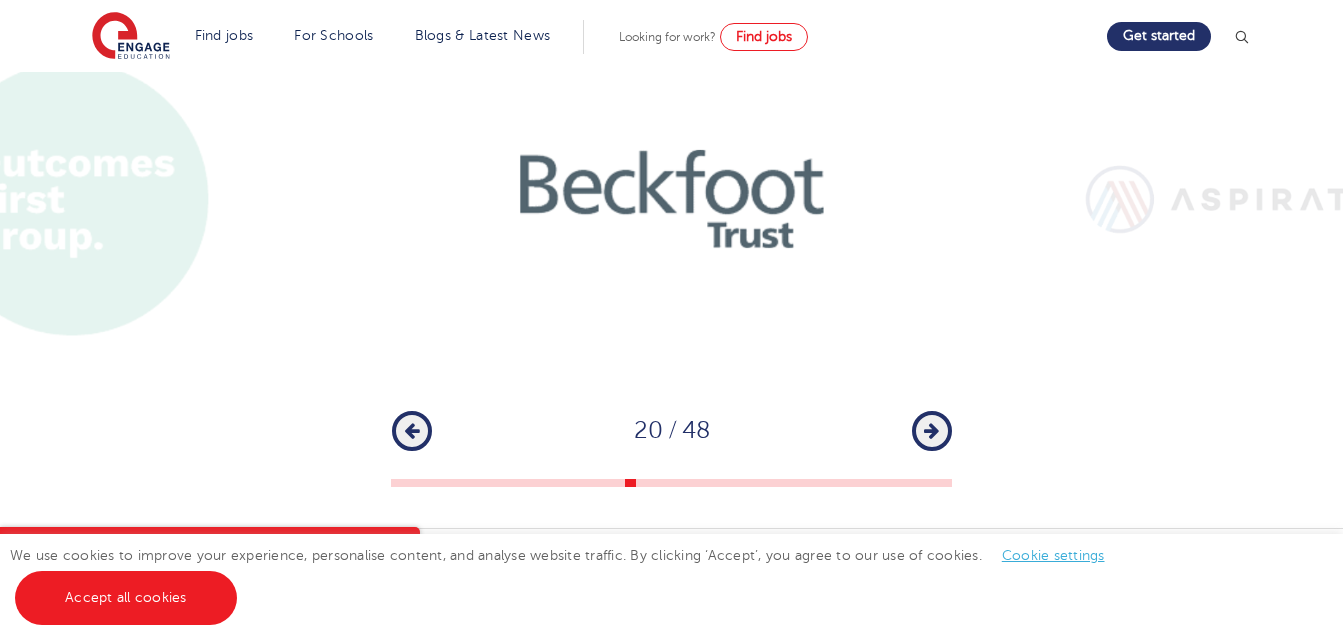 click on "Next" at bounding box center (932, 431) 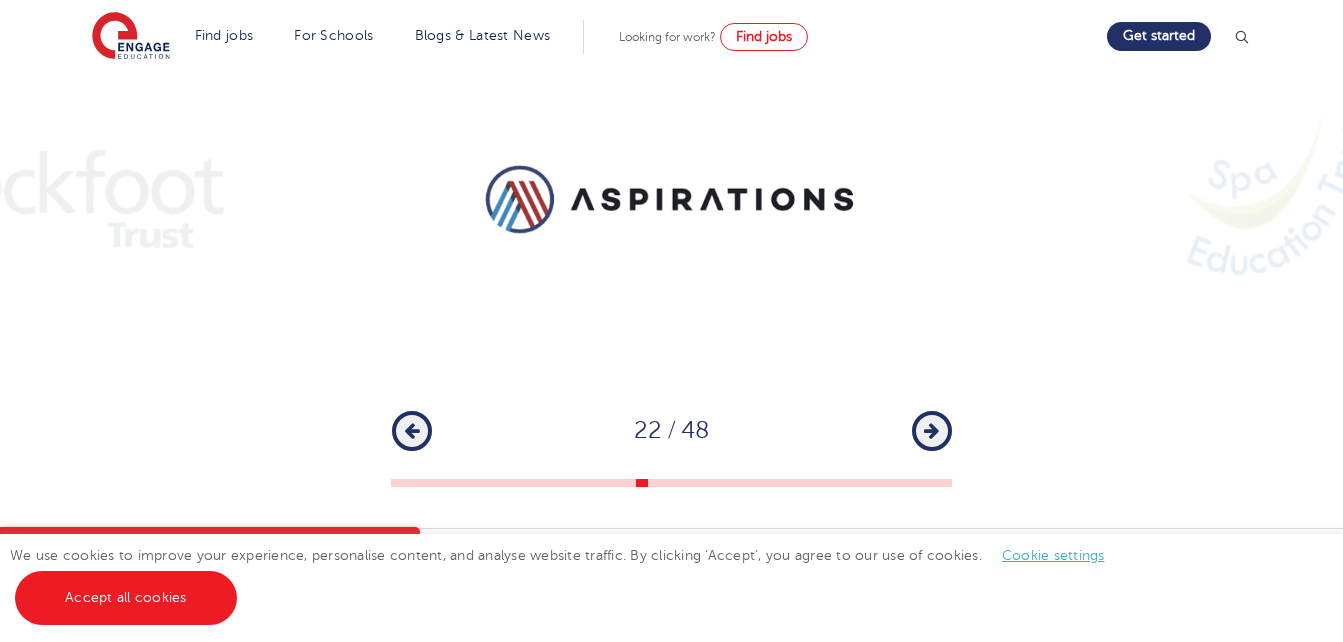 click on "Next" at bounding box center [932, 431] 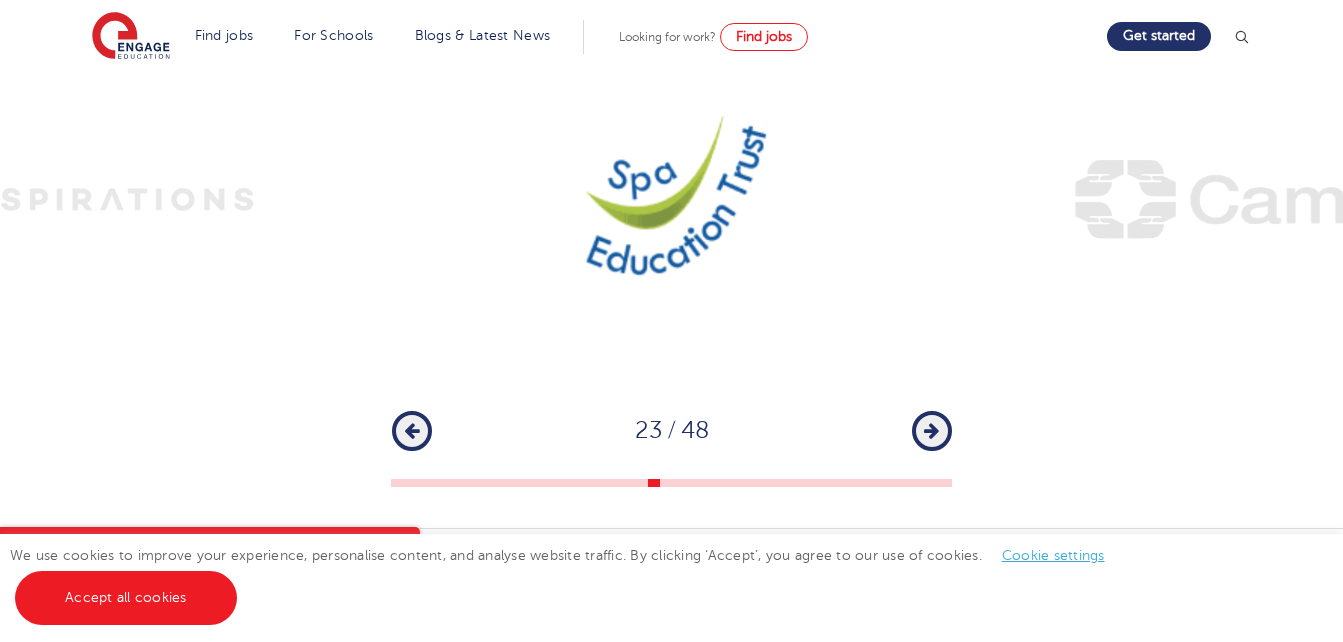 click on "Next" at bounding box center [932, 431] 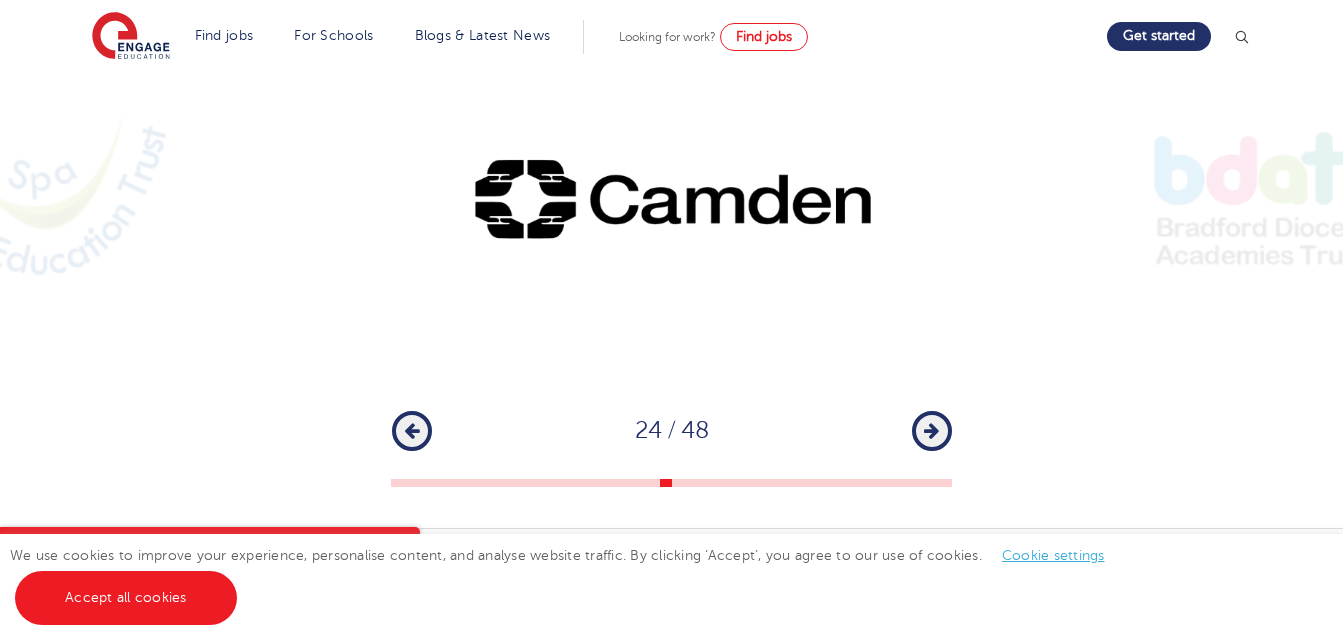 click on "Next" at bounding box center [932, 431] 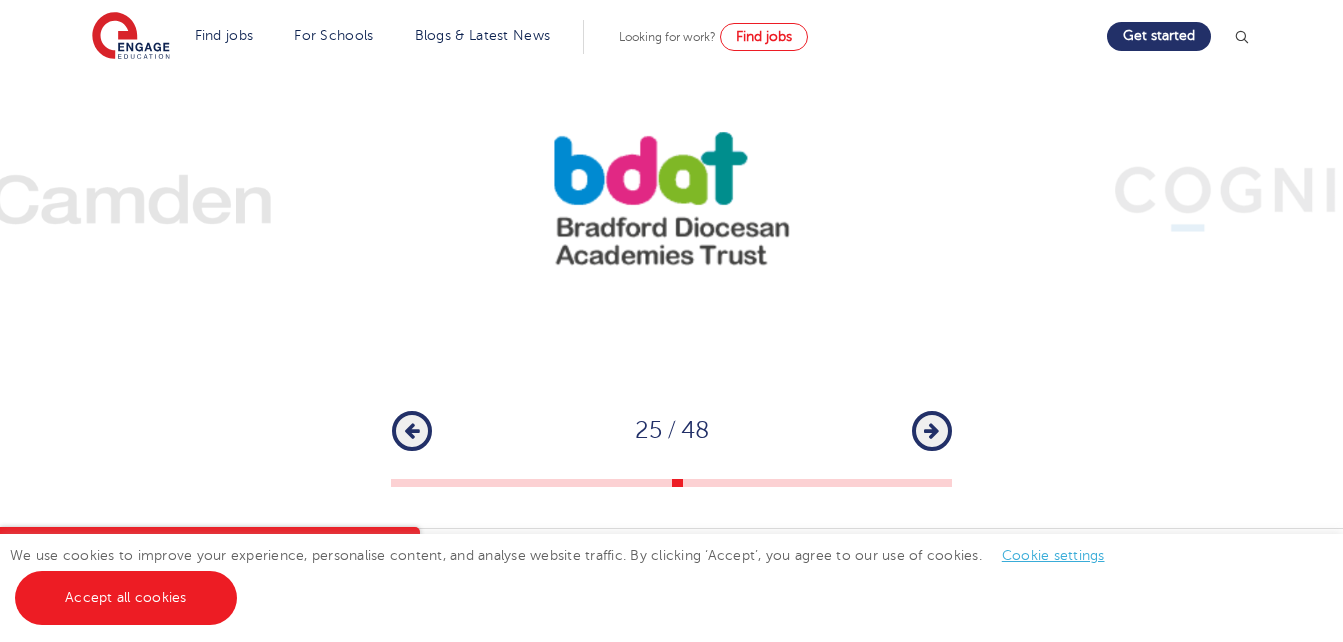 click on "Next" at bounding box center [932, 431] 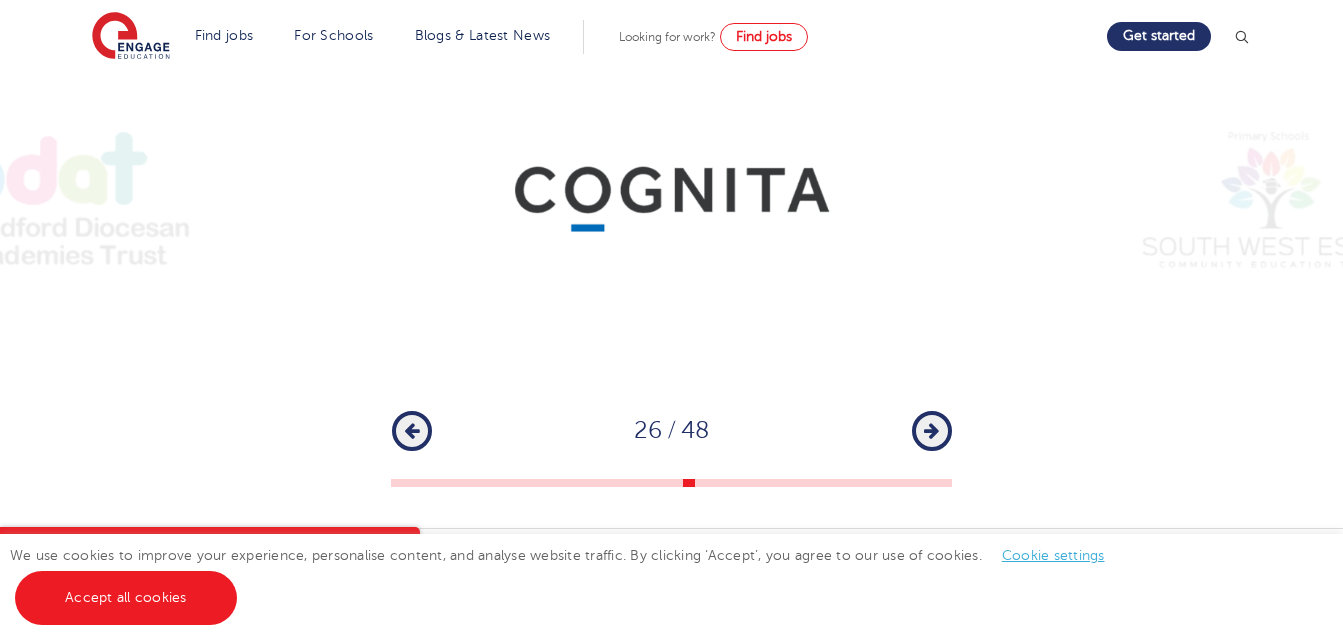 click on "Next" at bounding box center [932, 431] 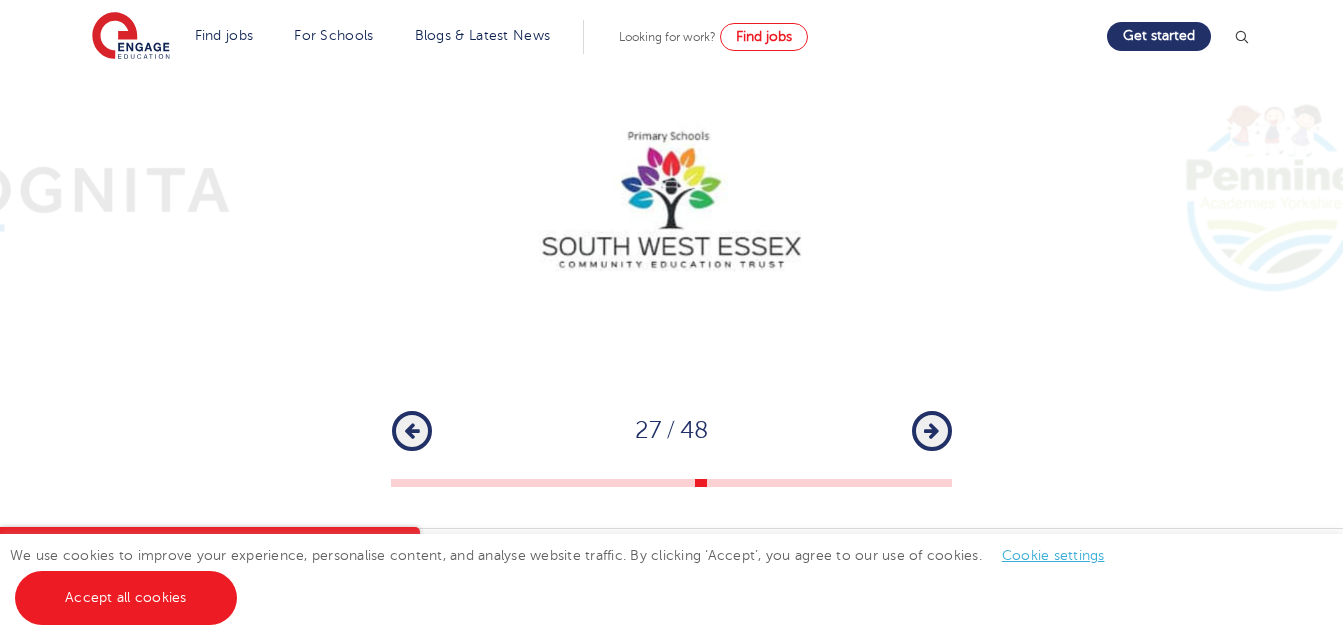 click on "Next" at bounding box center [932, 431] 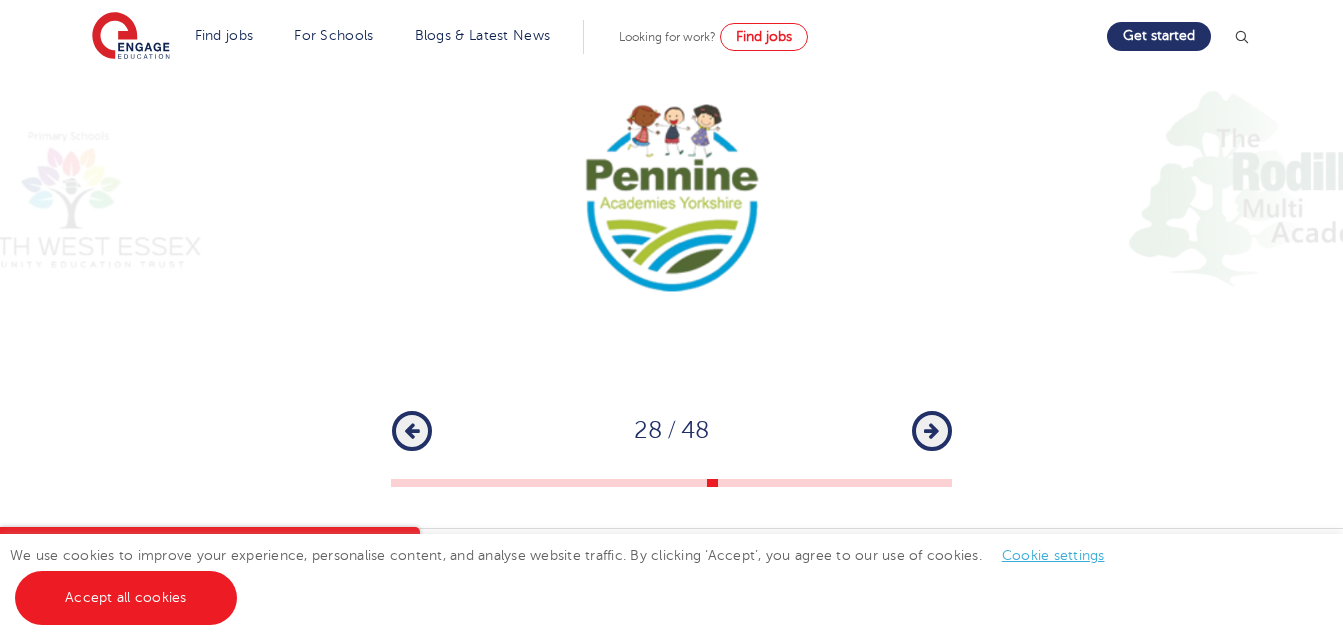 click on "Next" at bounding box center (932, 431) 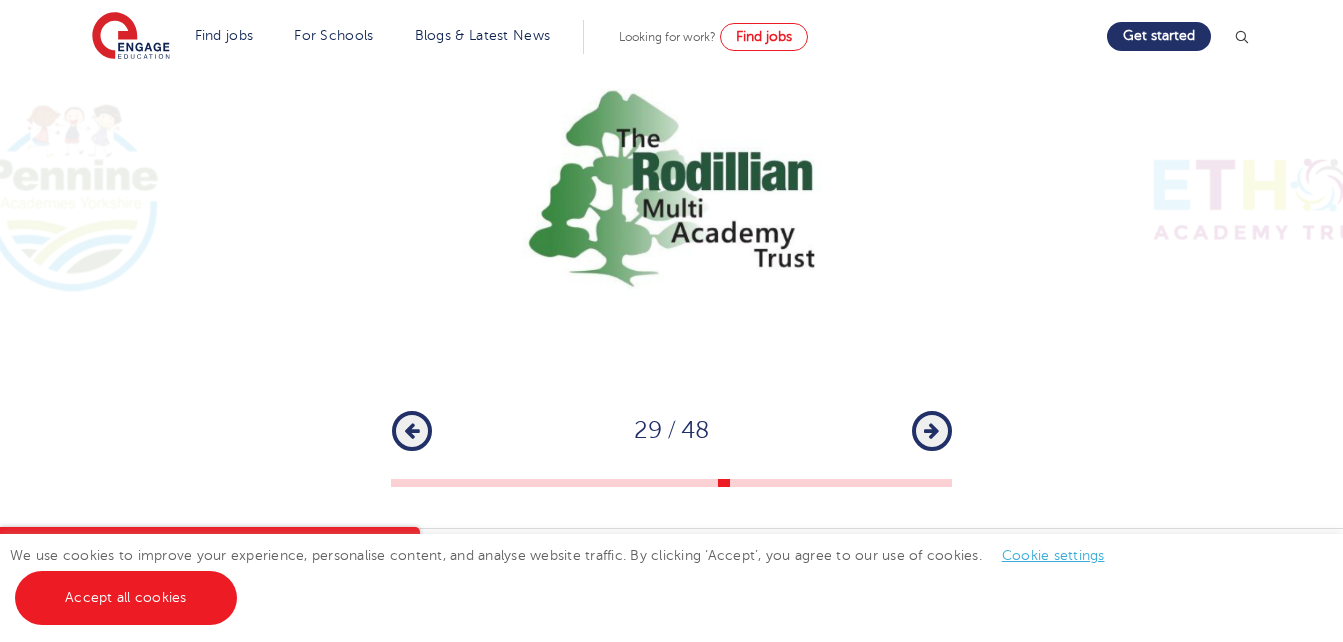 click on "Next" at bounding box center [932, 431] 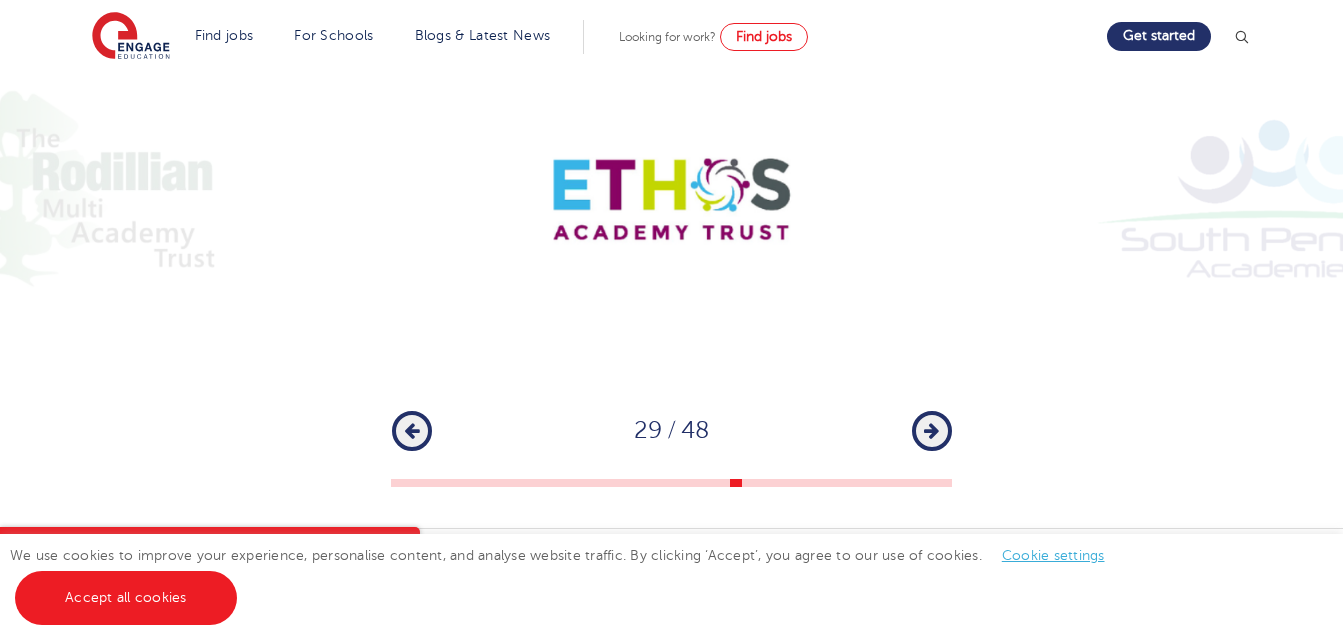 click on "Next" at bounding box center (932, 431) 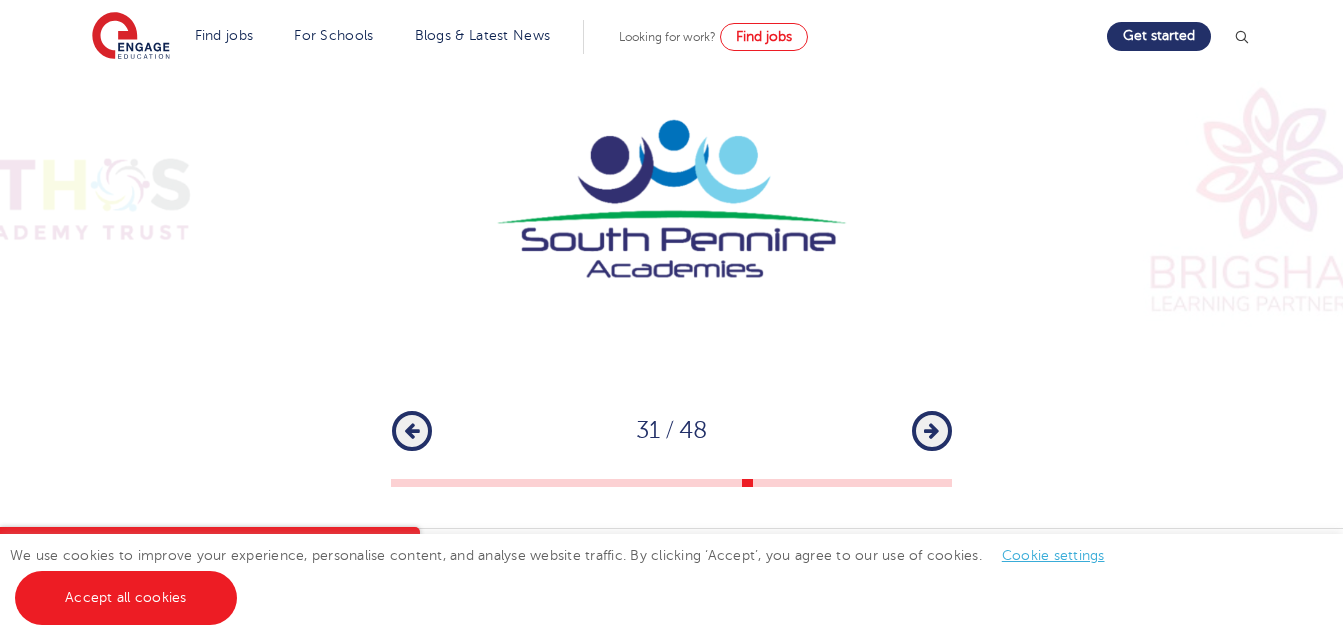 click on "Next" at bounding box center (932, 431) 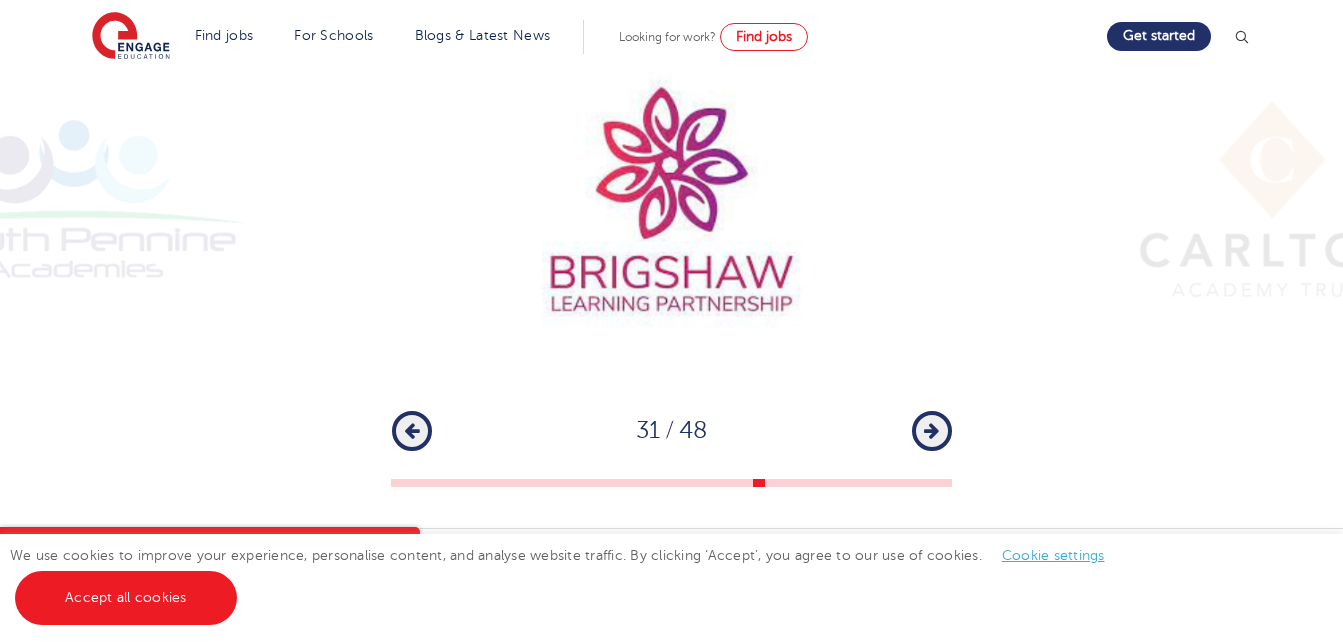 click on "Next" at bounding box center [932, 431] 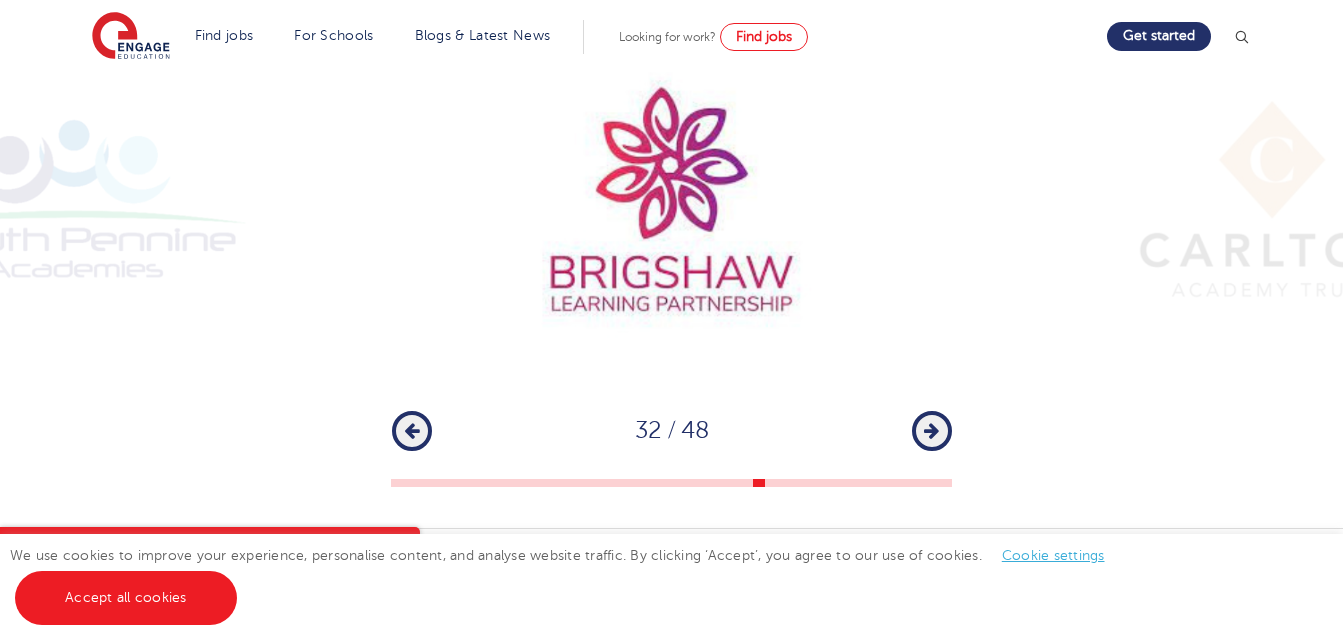 click on "Next" at bounding box center (932, 431) 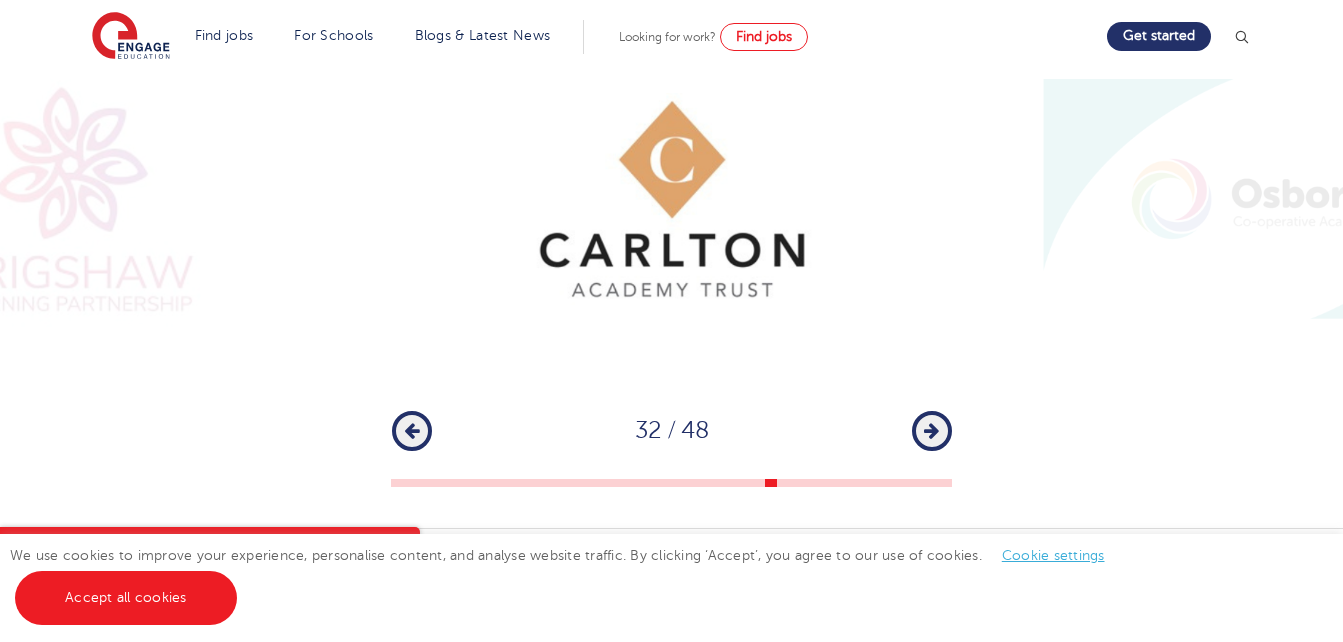 click on "Next" at bounding box center [932, 431] 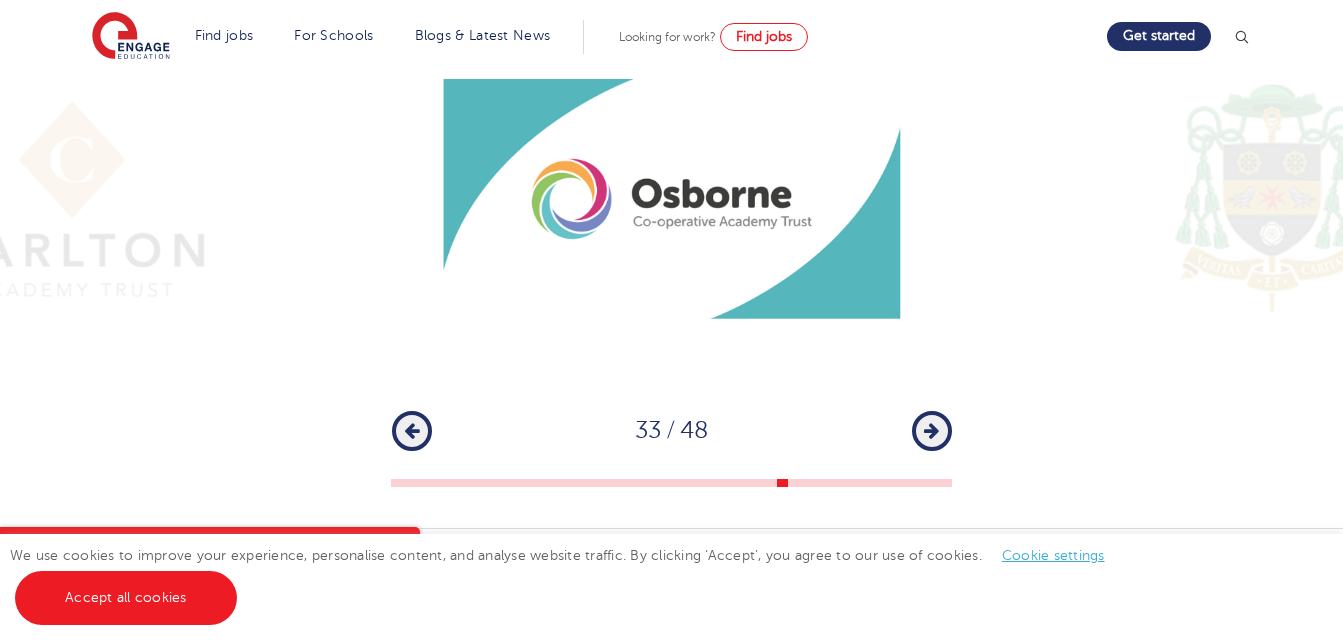 click on "Next" at bounding box center [932, 431] 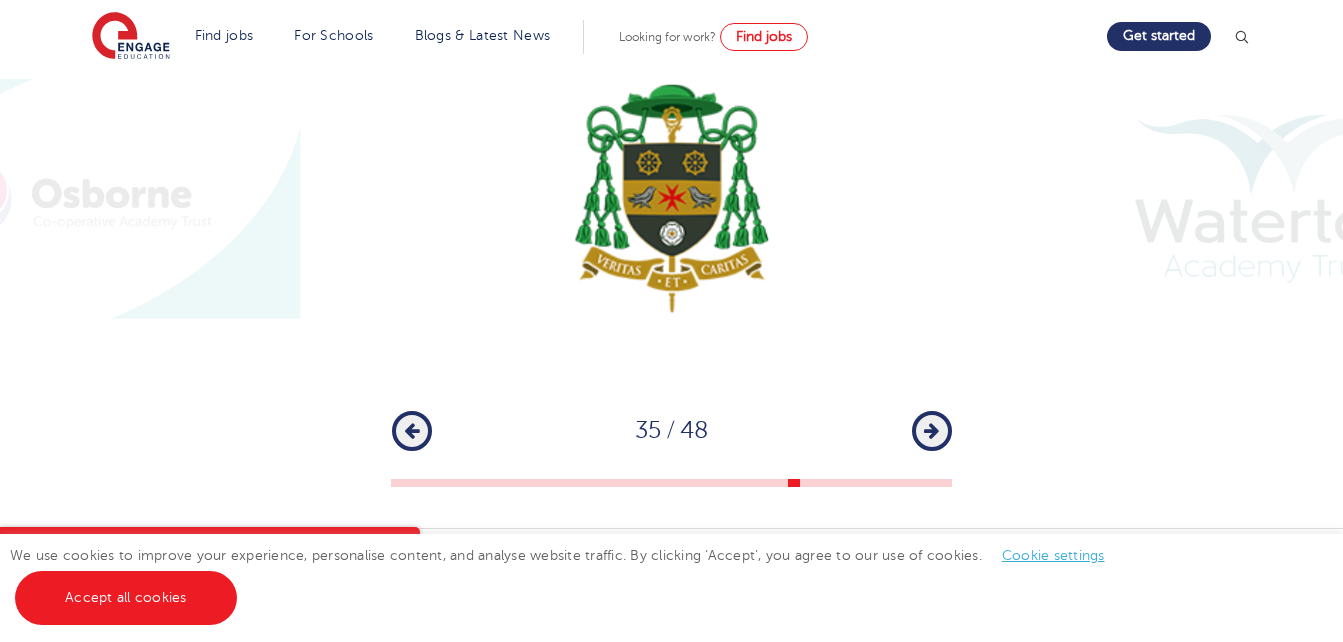 click on "Next" at bounding box center (932, 431) 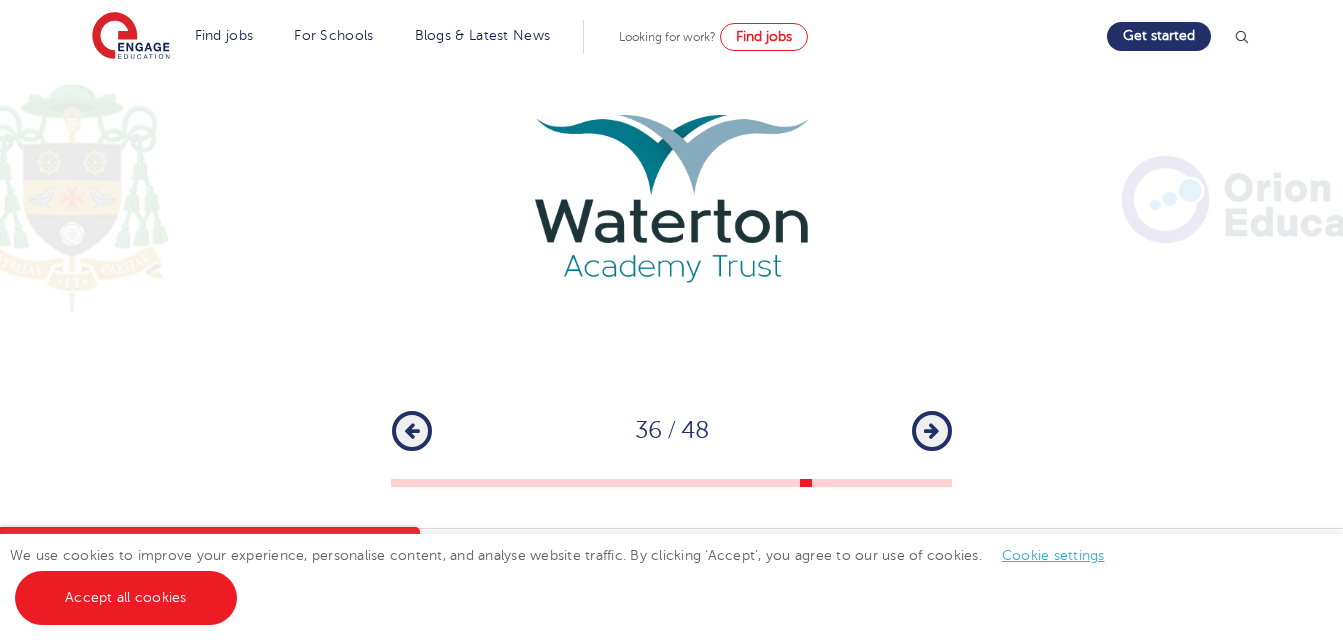 click on "Next" at bounding box center (932, 431) 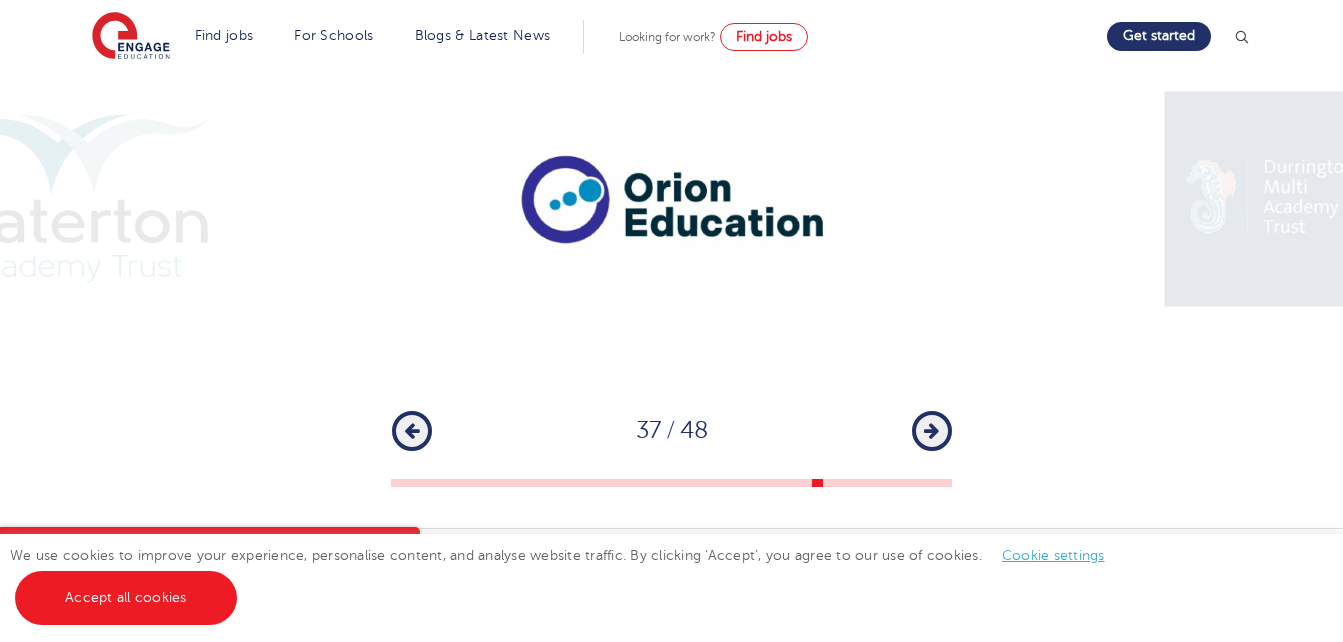 click on "Next" at bounding box center [932, 431] 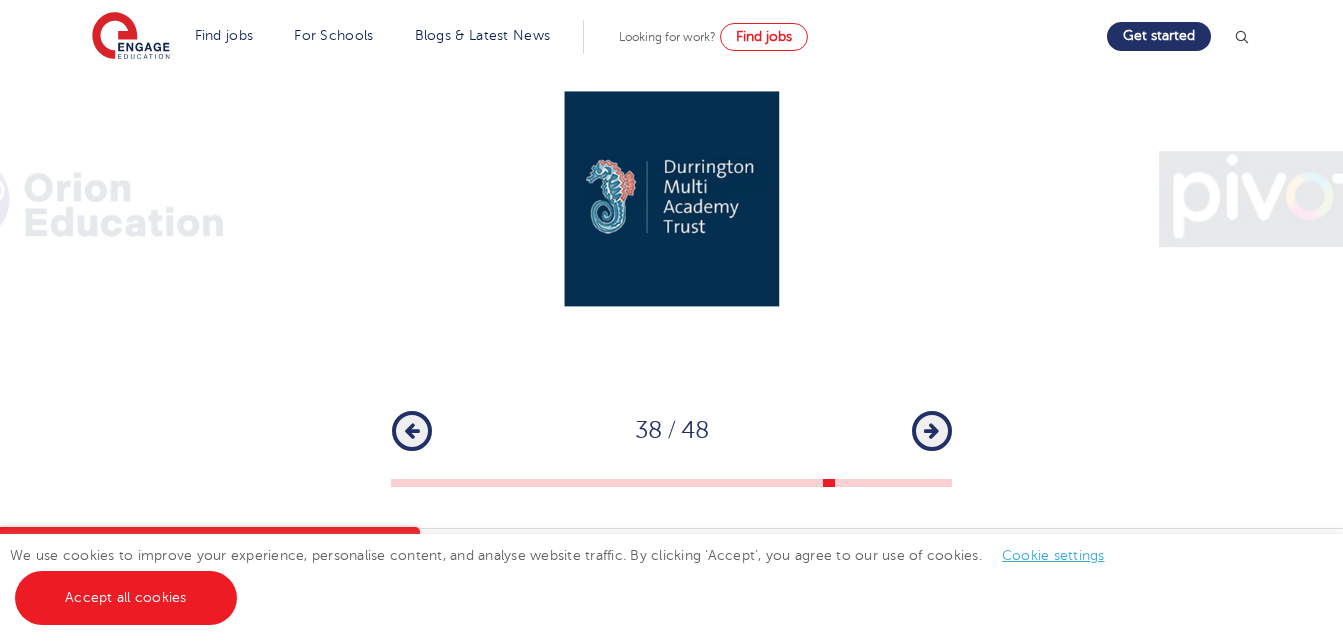 click on "Next" at bounding box center [932, 431] 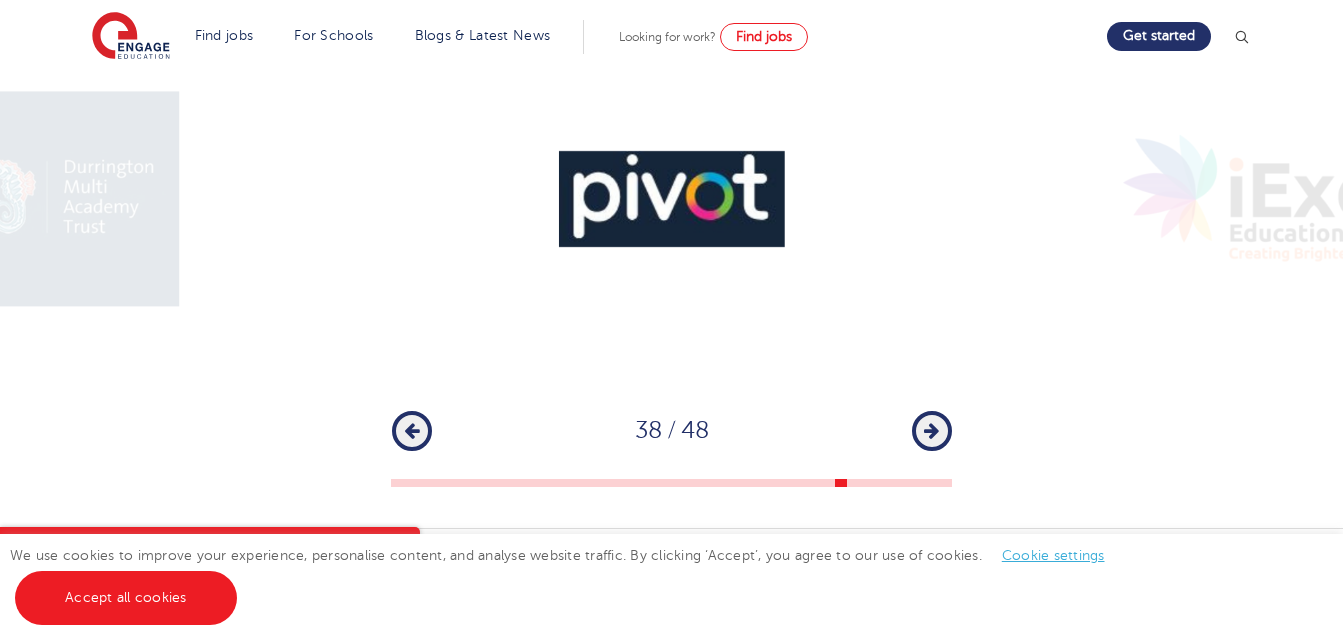 click on "Next" at bounding box center [932, 431] 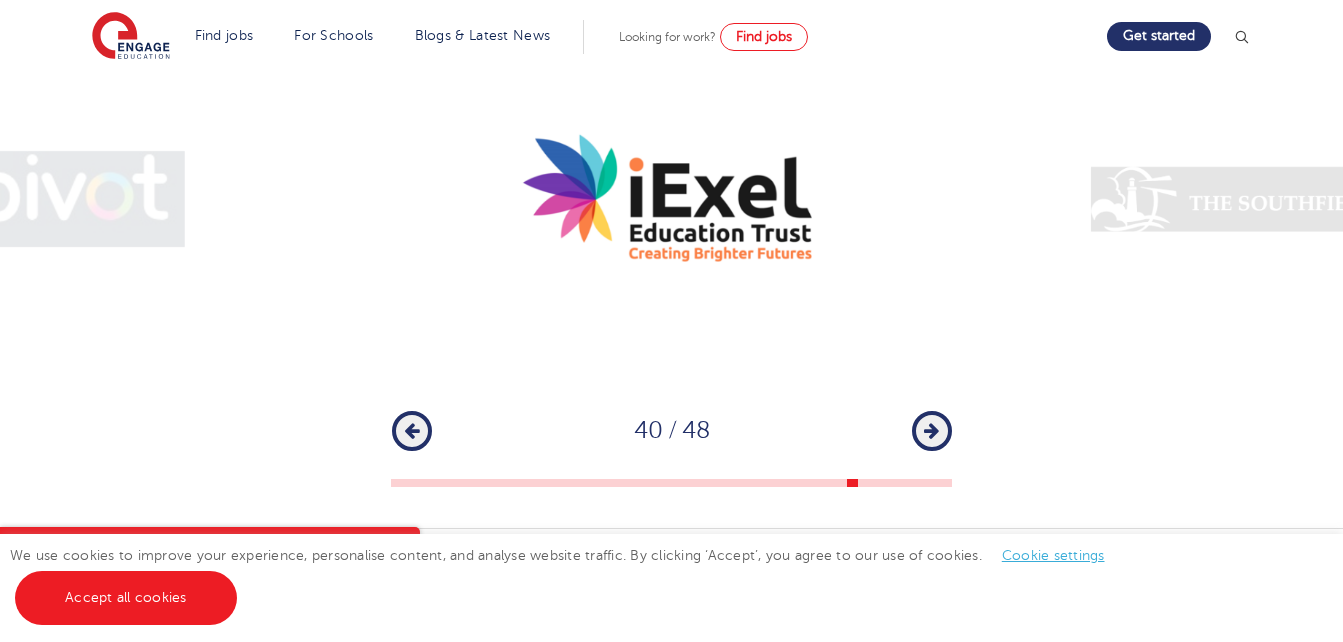 click on "Next" at bounding box center (932, 431) 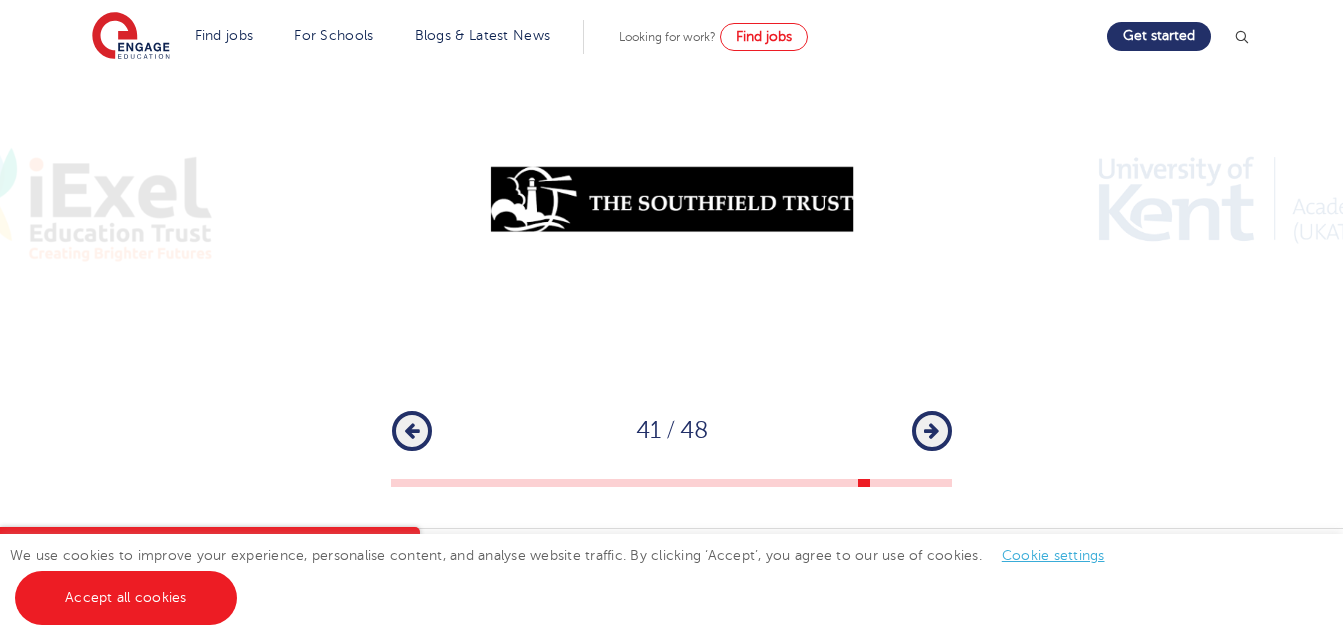 click on "Next" at bounding box center (932, 431) 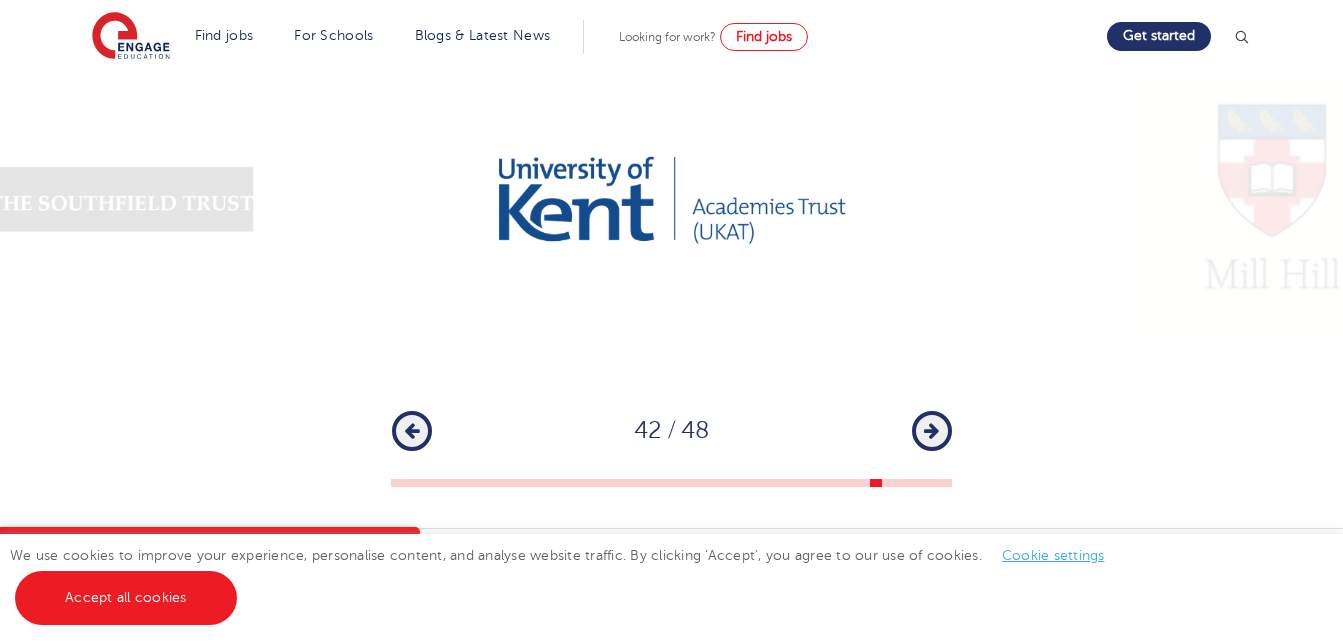 click on "Next" at bounding box center (932, 431) 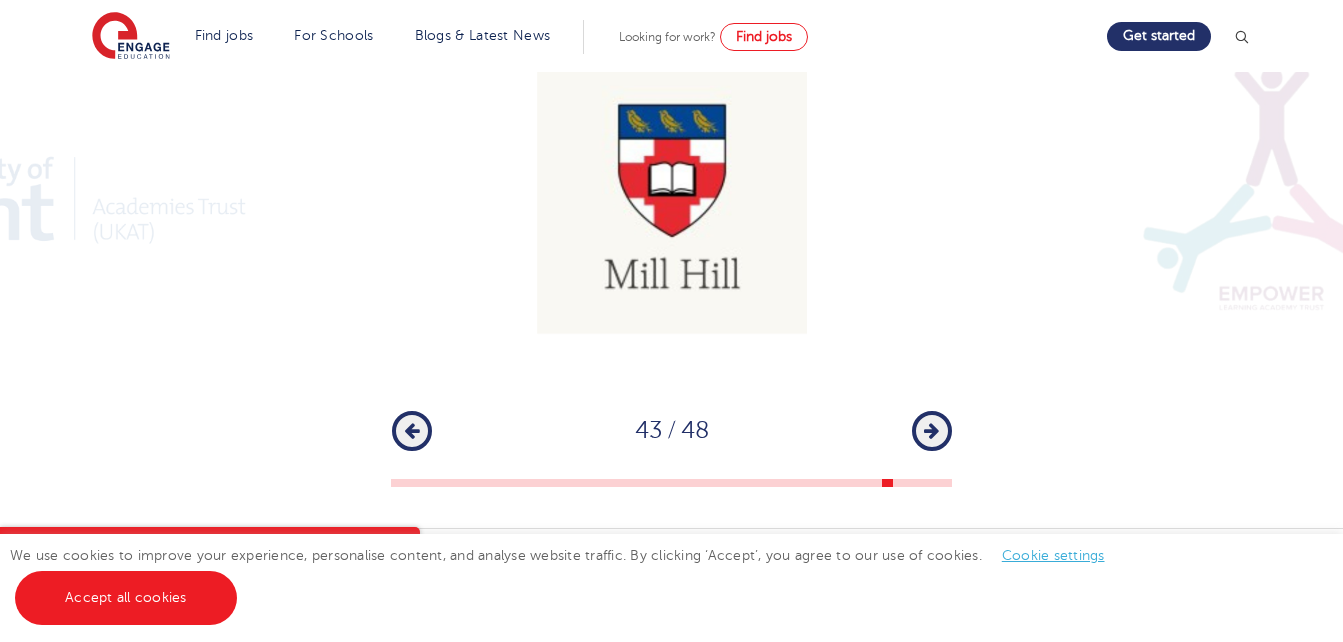 click on "Next" at bounding box center (932, 431) 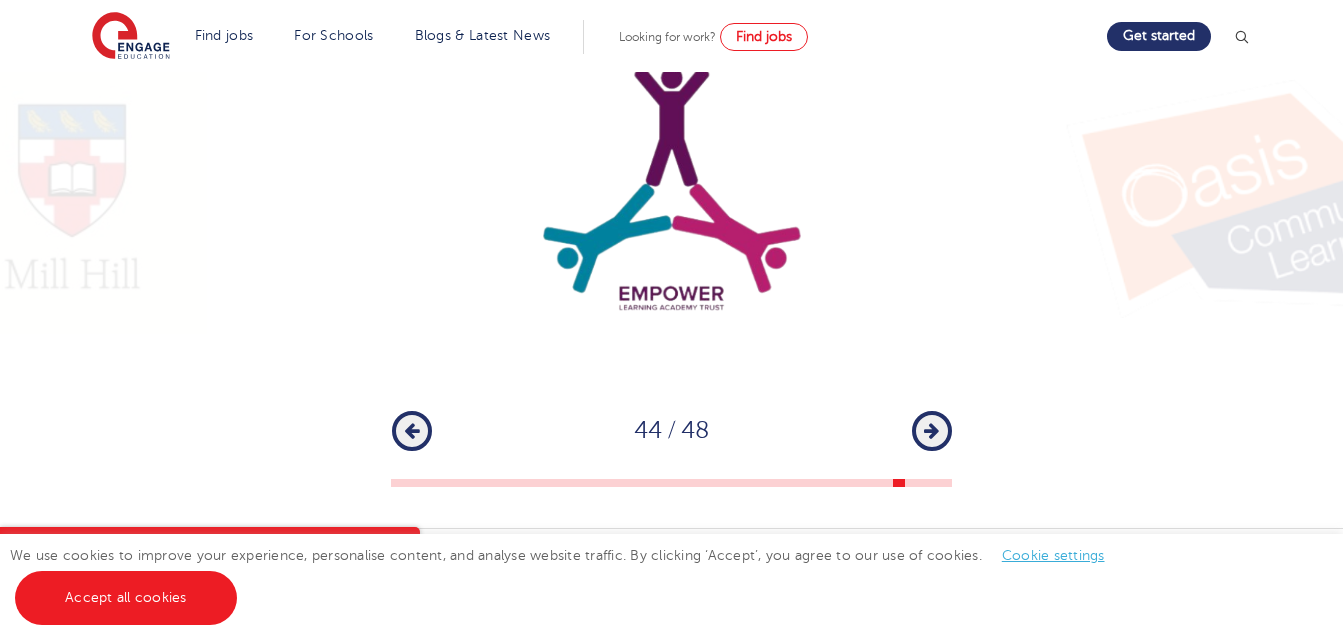 click on "Next" at bounding box center [932, 431] 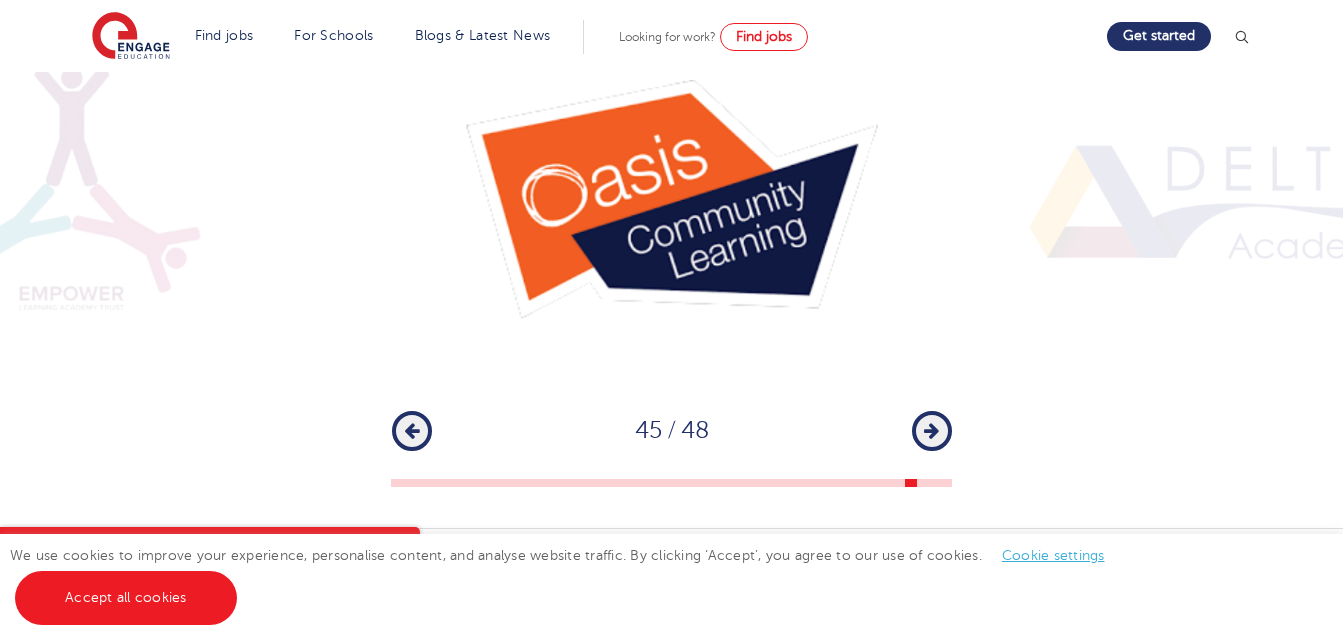 click on "Next" at bounding box center (932, 431) 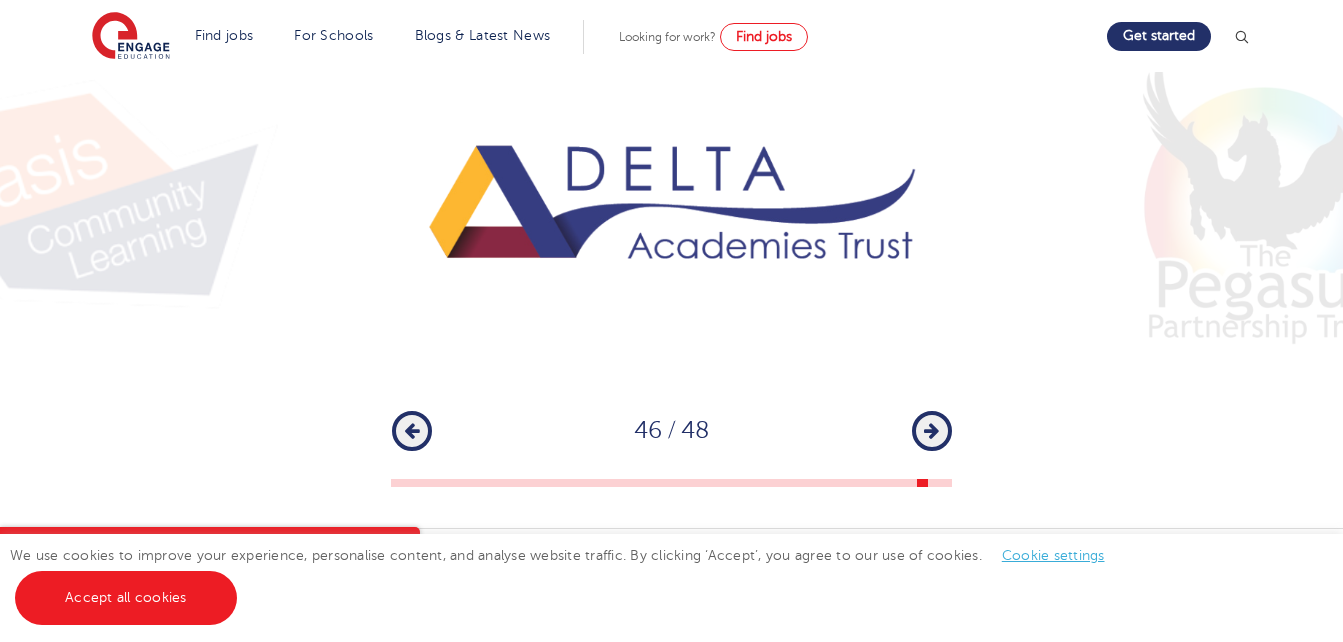 click on "Next" at bounding box center [932, 431] 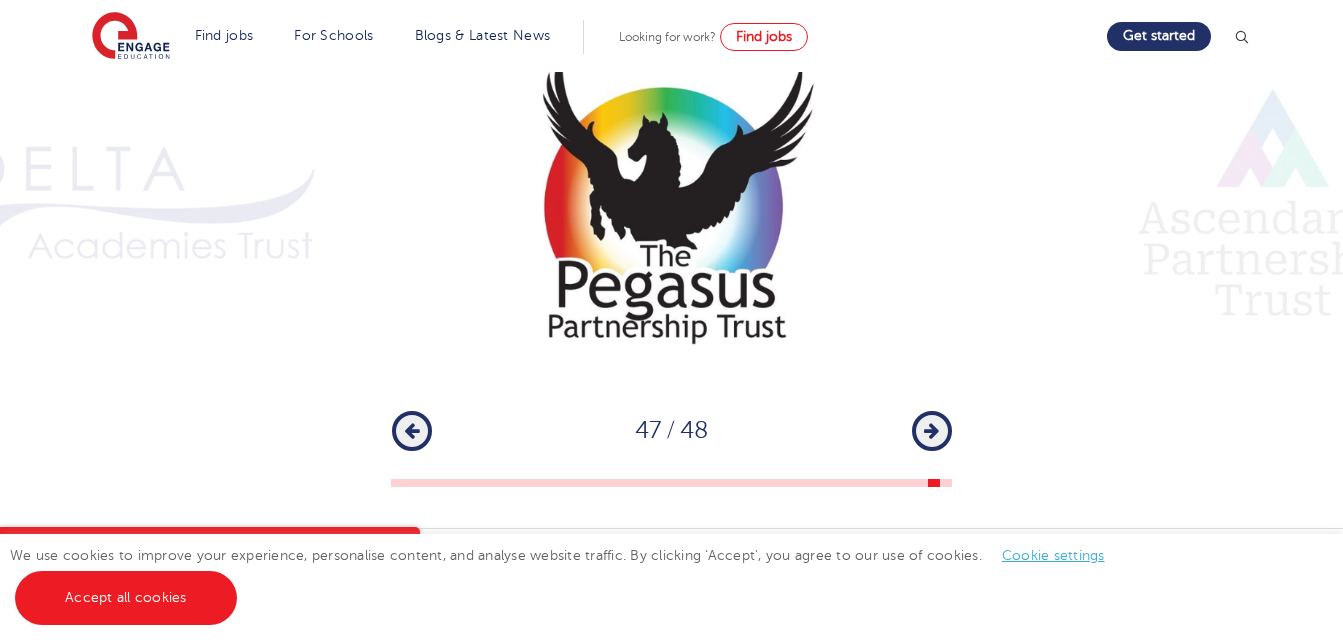 click on "Next" at bounding box center (932, 431) 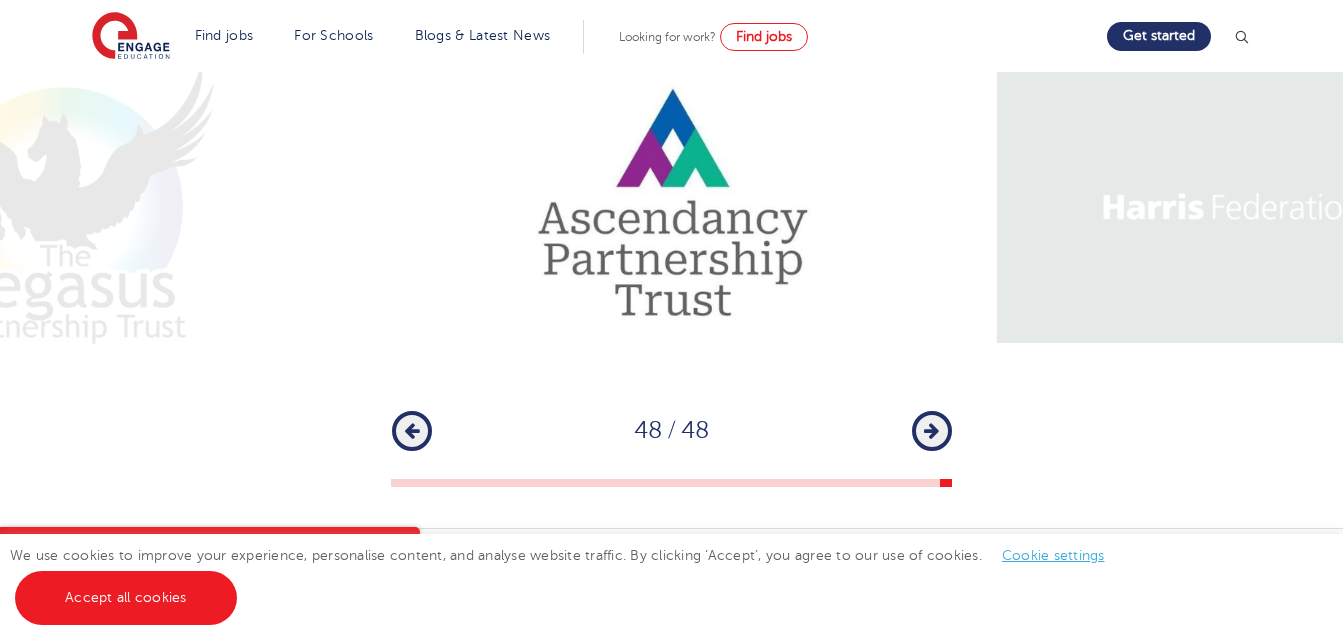 click on "Next" at bounding box center [932, 431] 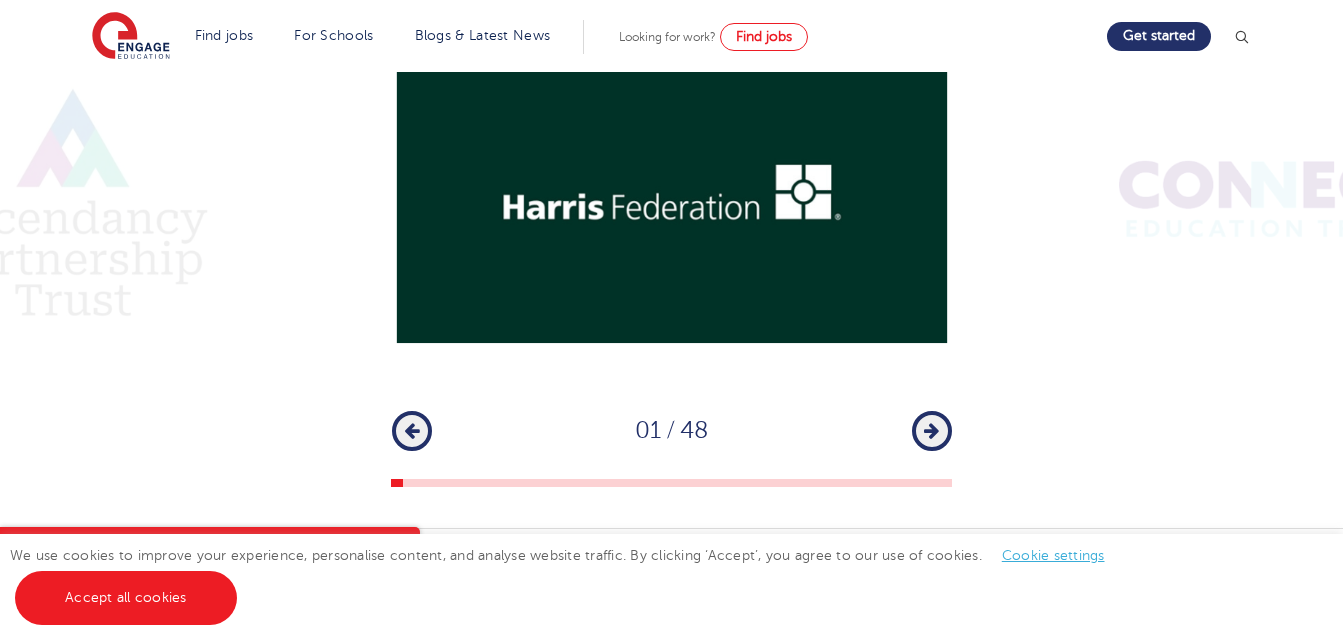 click on "Previous" at bounding box center (412, 431) 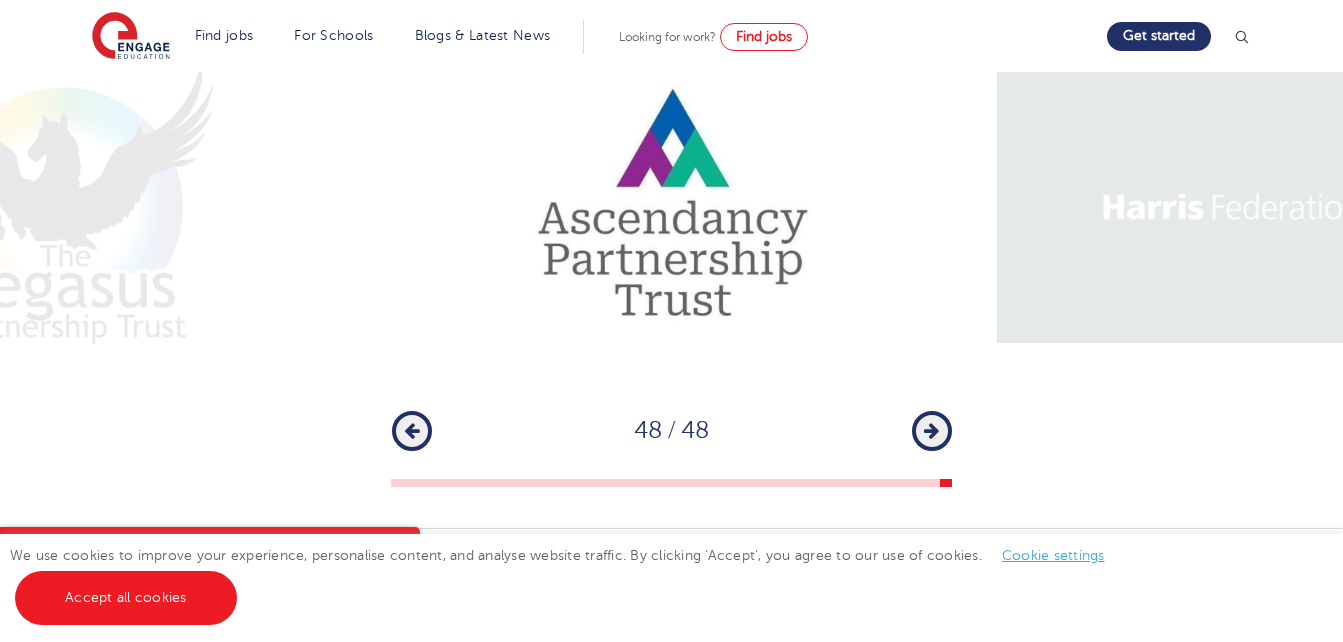 click on "Previous" at bounding box center (412, 431) 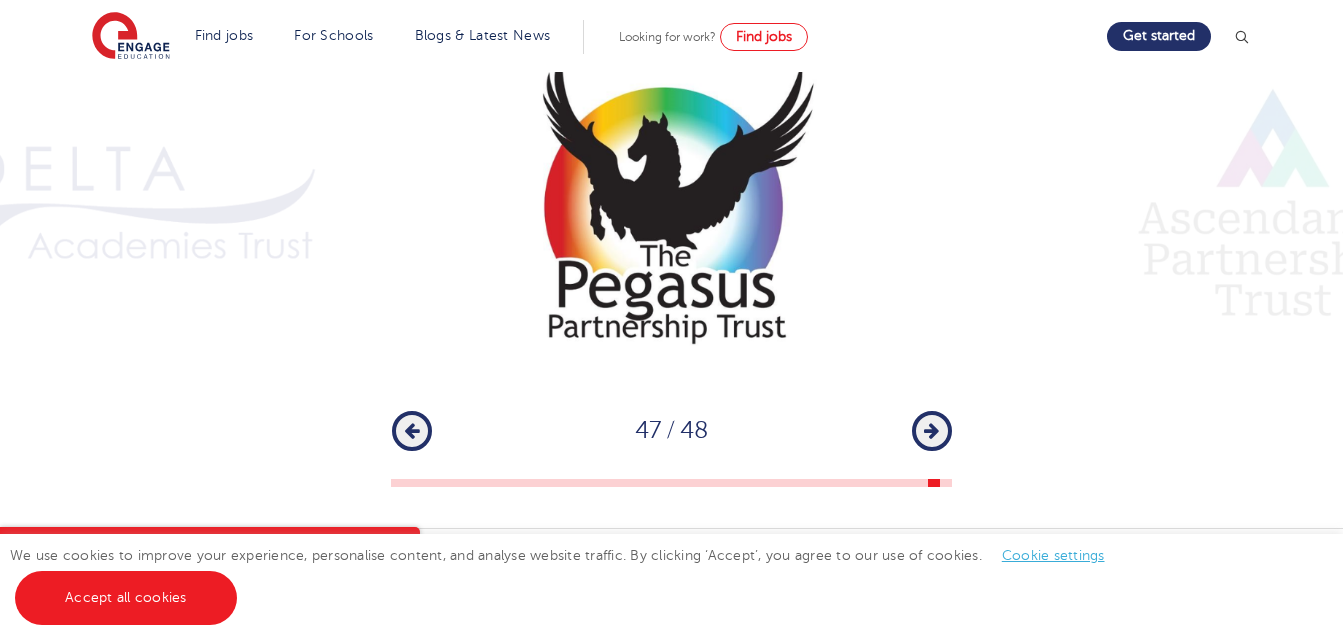 click on "Previous" at bounding box center [412, 431] 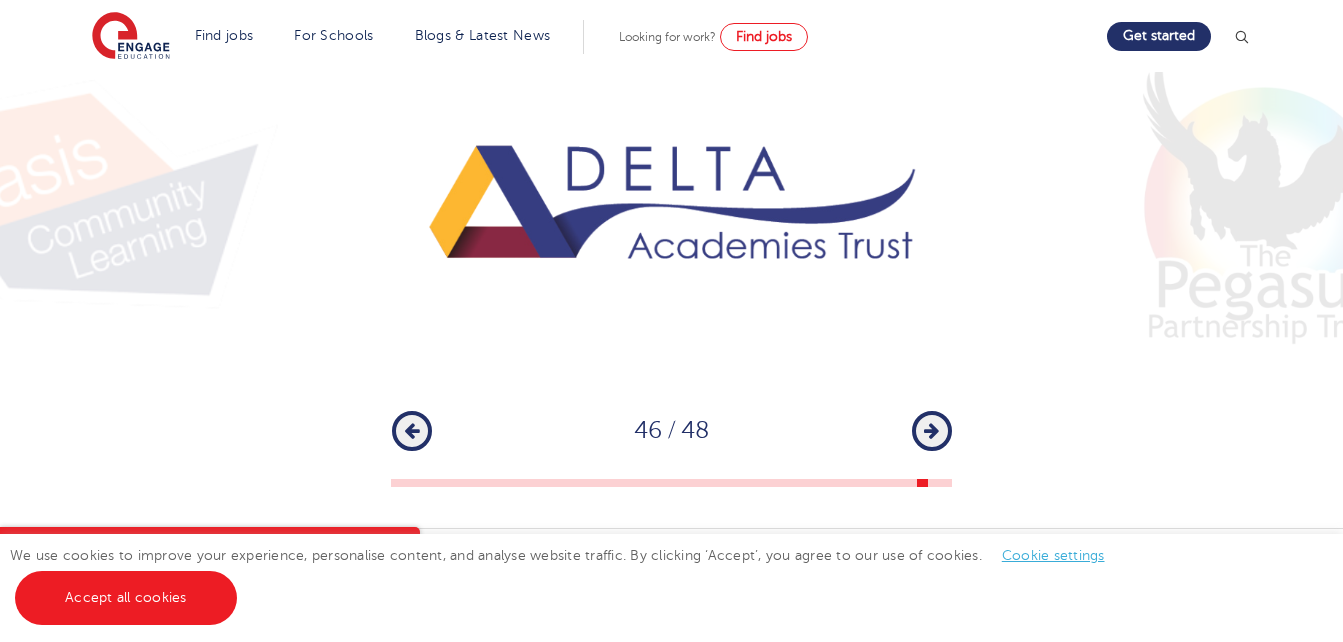 click on "Previous" at bounding box center [412, 431] 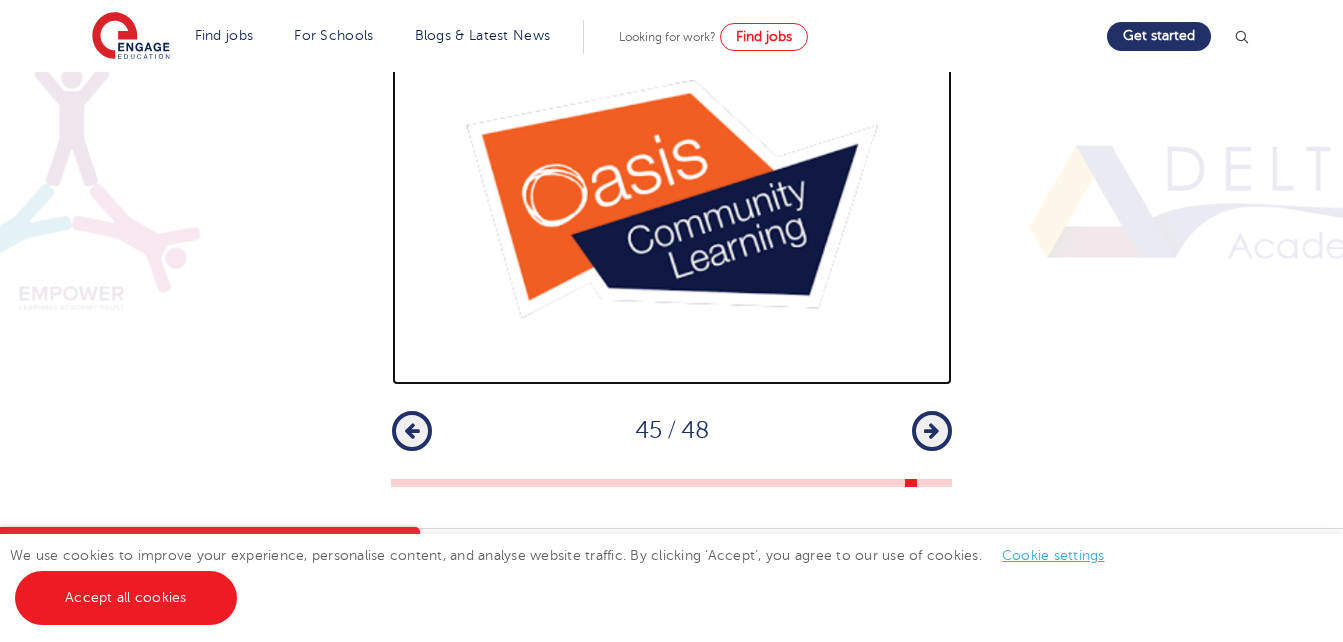click at bounding box center (672, 198) 